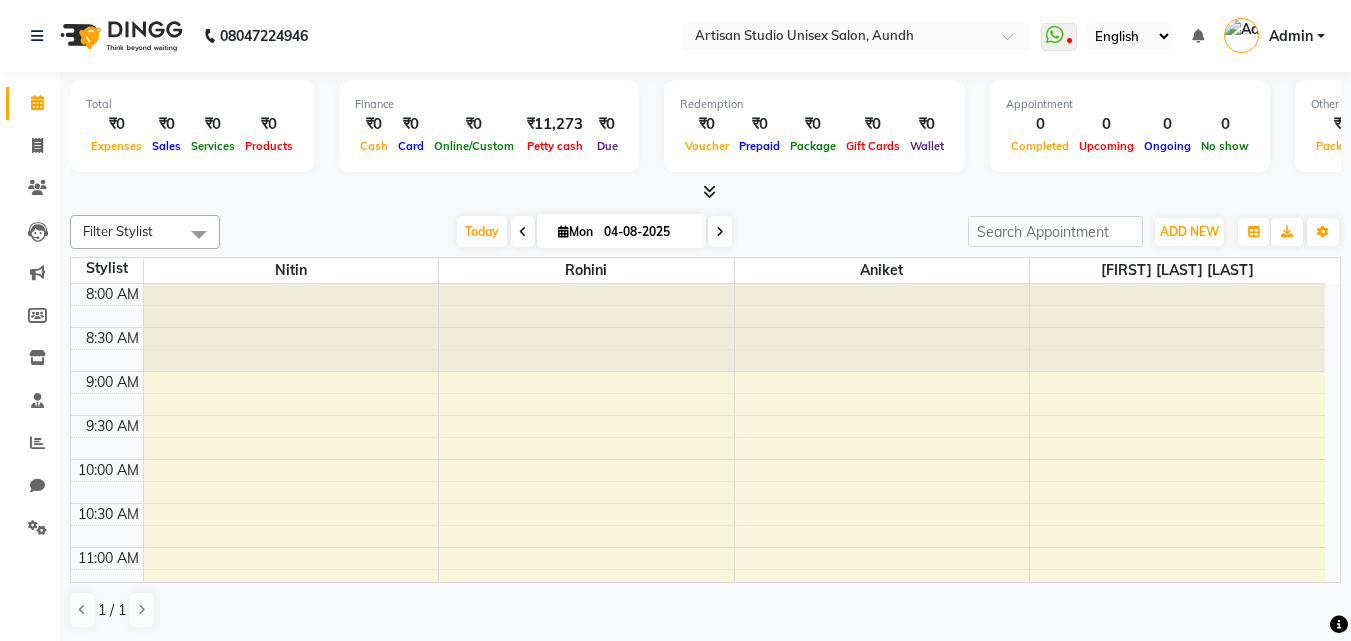 scroll, scrollTop: 0, scrollLeft: 0, axis: both 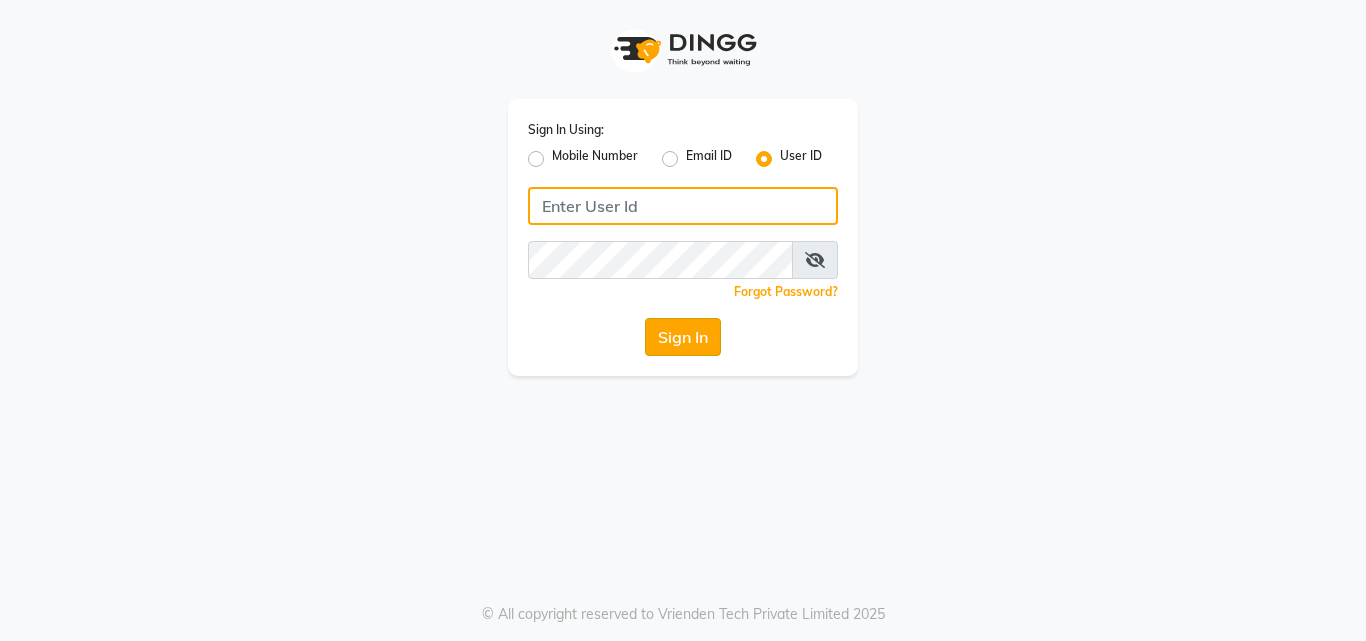 type on "artisanstudio" 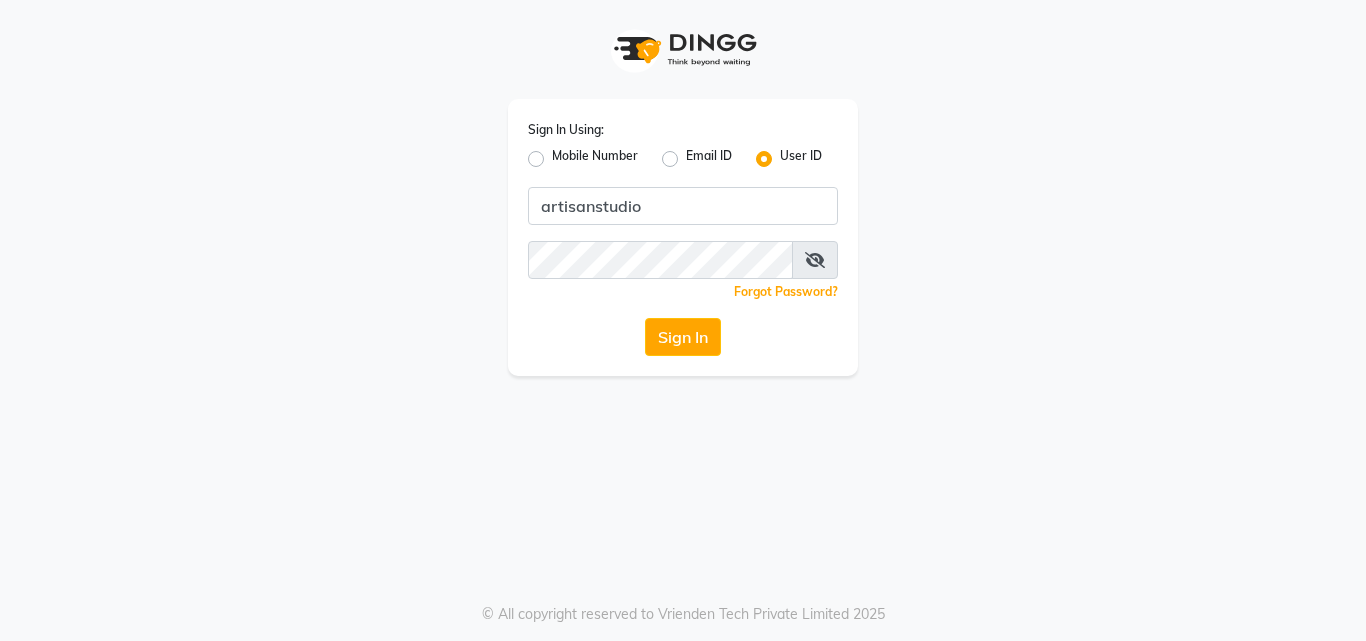 click on "Sign In" 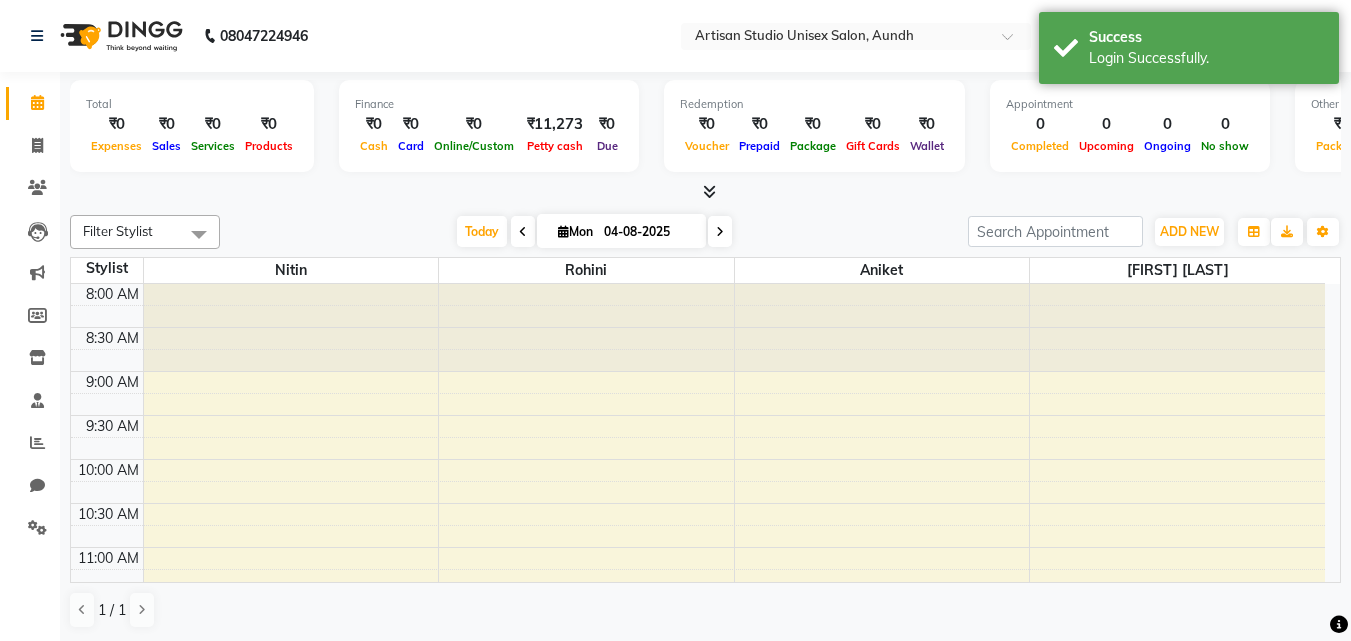 scroll, scrollTop: 265, scrollLeft: 0, axis: vertical 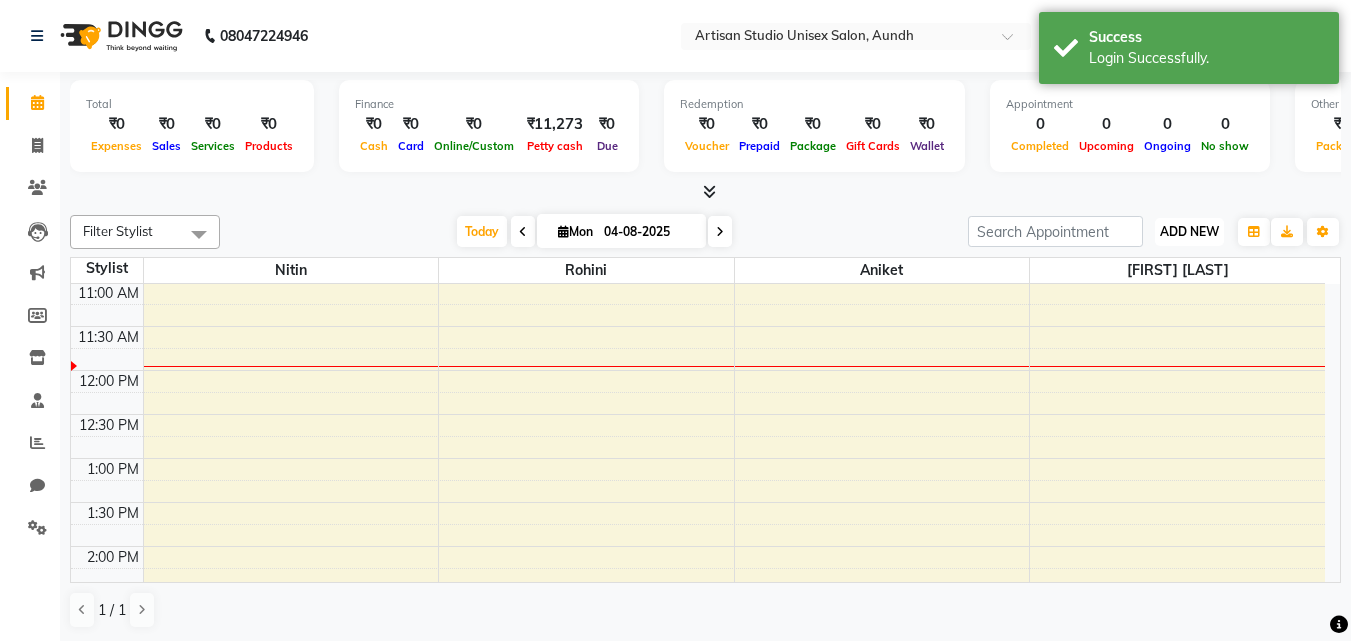 click on "ADD NEW" at bounding box center (1189, 231) 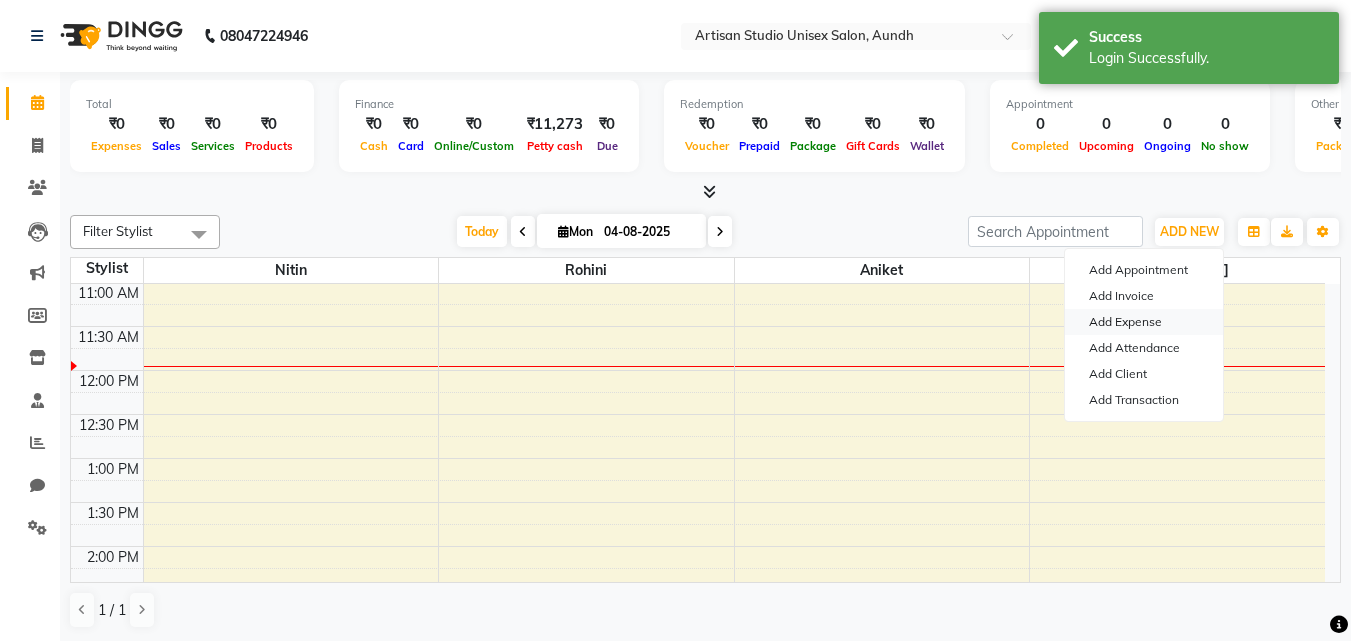 click on "Add Expense" at bounding box center [1144, 322] 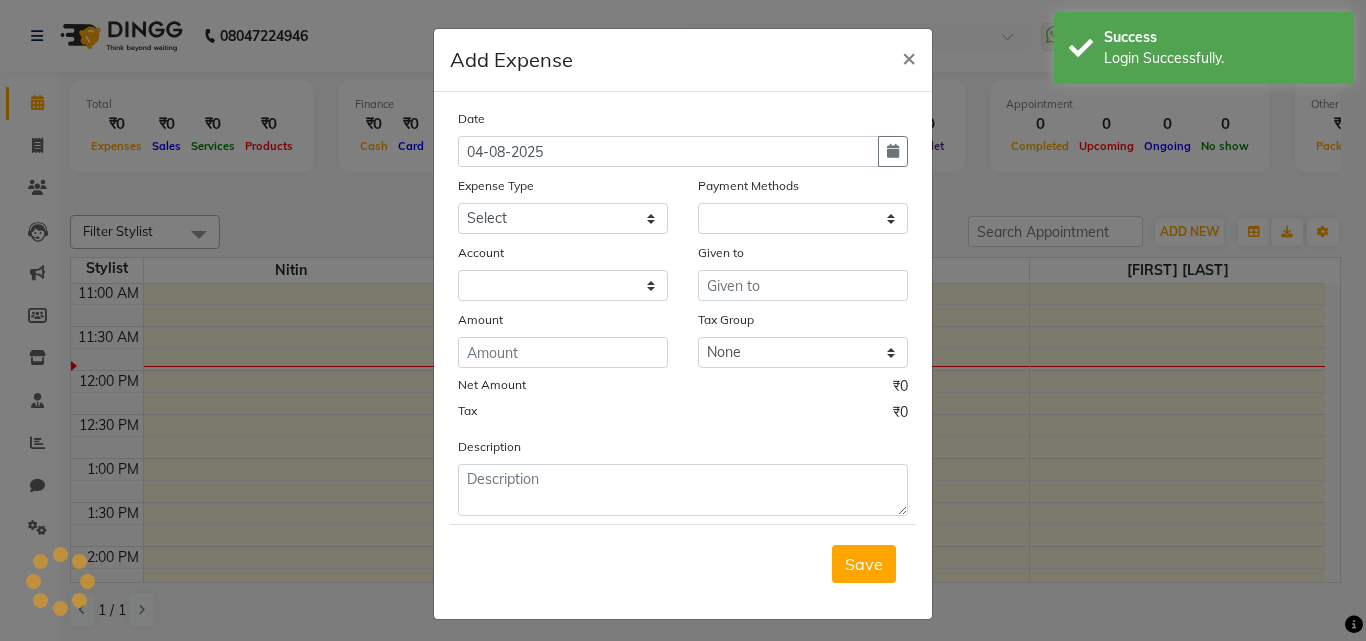 select on "1" 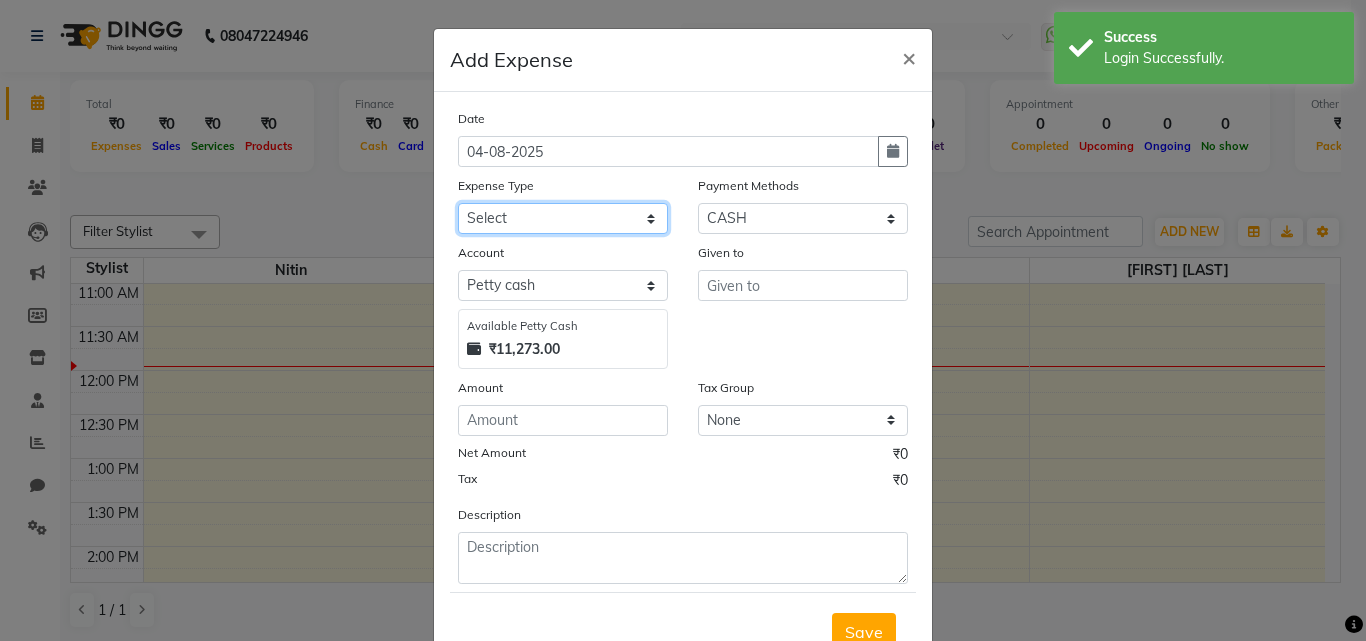 click on "Select AC Repair Ac Repair Advance Salary Bank charges Bank Loan EMI Bislary water Car maintenance  Cash transfer to bank Cash transfer to hub Client Snacks Clinical charges Dhup Deep For God Dr Baba Saheb Jayinty Equipment flex print Floractive Retail Products Fuel Garbage Govt fee Home Rent Incentive Insurance International purchase light bill Loan Repayment Lorel Retail Products Lorel Salon Use Products Maintenance Marketing Miscellaneous mobail recharge Moroccan Retail Products MRA Other Pantry Product Rent Salary Staff Snacks Tax Tea & Refreshment Utilities Water Bill Wella Retail Products Wella Salon Use Products Whatsapp Richarge Wi Fi Recharge WiFi recharge" 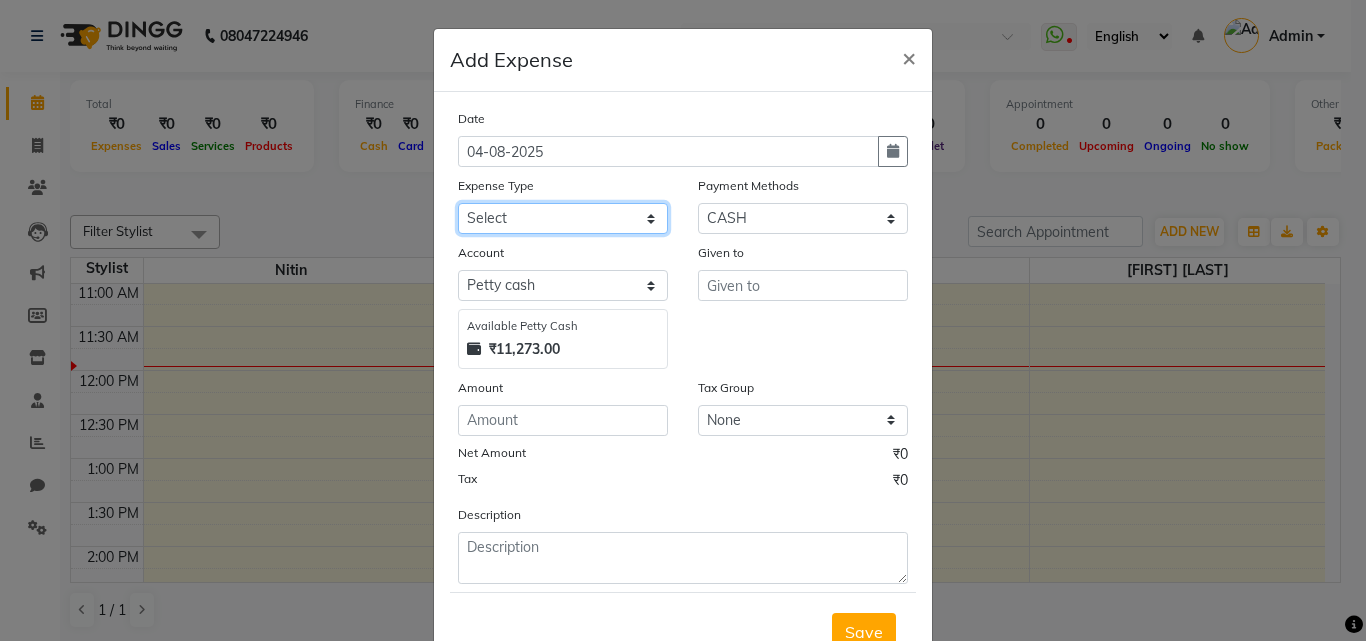 select on "11987" 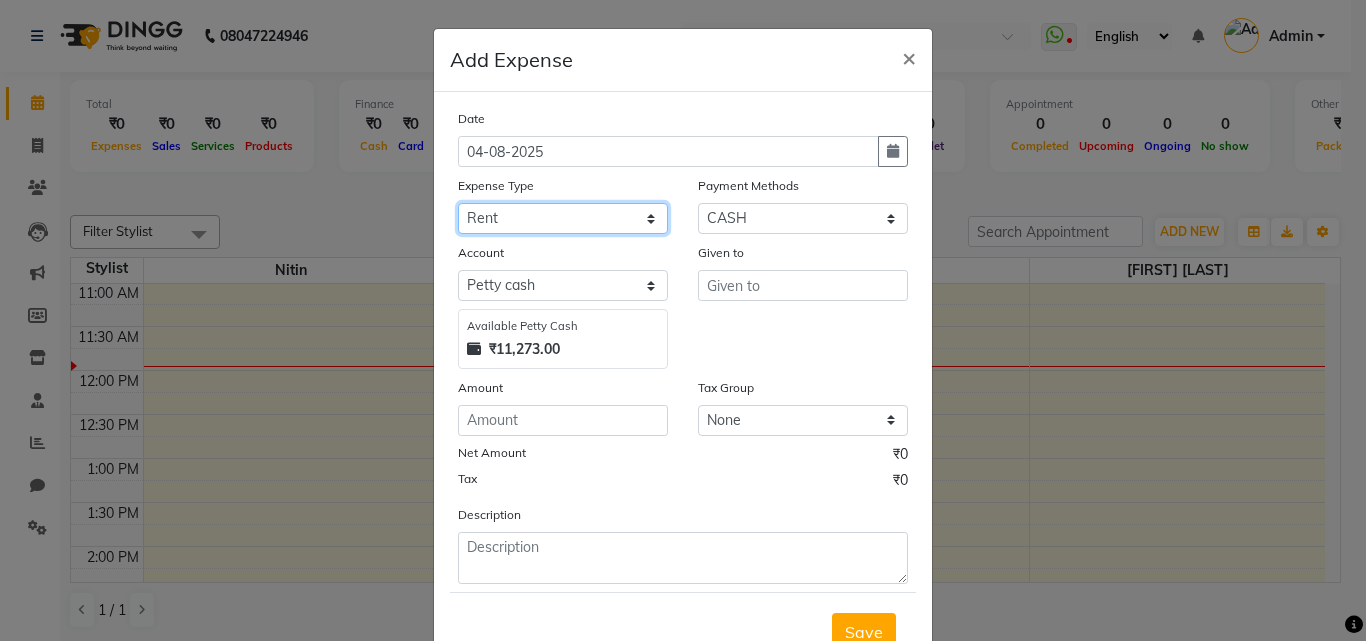 click on "Select AC Repair Ac Repair Advance Salary Bank charges Bank Loan EMI Bislary water Car maintenance  Cash transfer to bank Cash transfer to hub Client Snacks Clinical charges Dhup Deep For God Dr Baba Saheb Jayinty Equipment flex print Floractive Retail Products Fuel Garbage Govt fee Home Rent Incentive Insurance International purchase light bill Loan Repayment Lorel Retail Products Lorel Salon Use Products Maintenance Marketing Miscellaneous mobail recharge Moroccan Retail Products MRA Other Pantry Product Rent Salary Staff Snacks Tax Tea & Refreshment Utilities Water Bill Wella Retail Products Wella Salon Use Products Whatsapp Richarge Wi Fi Recharge WiFi recharge" 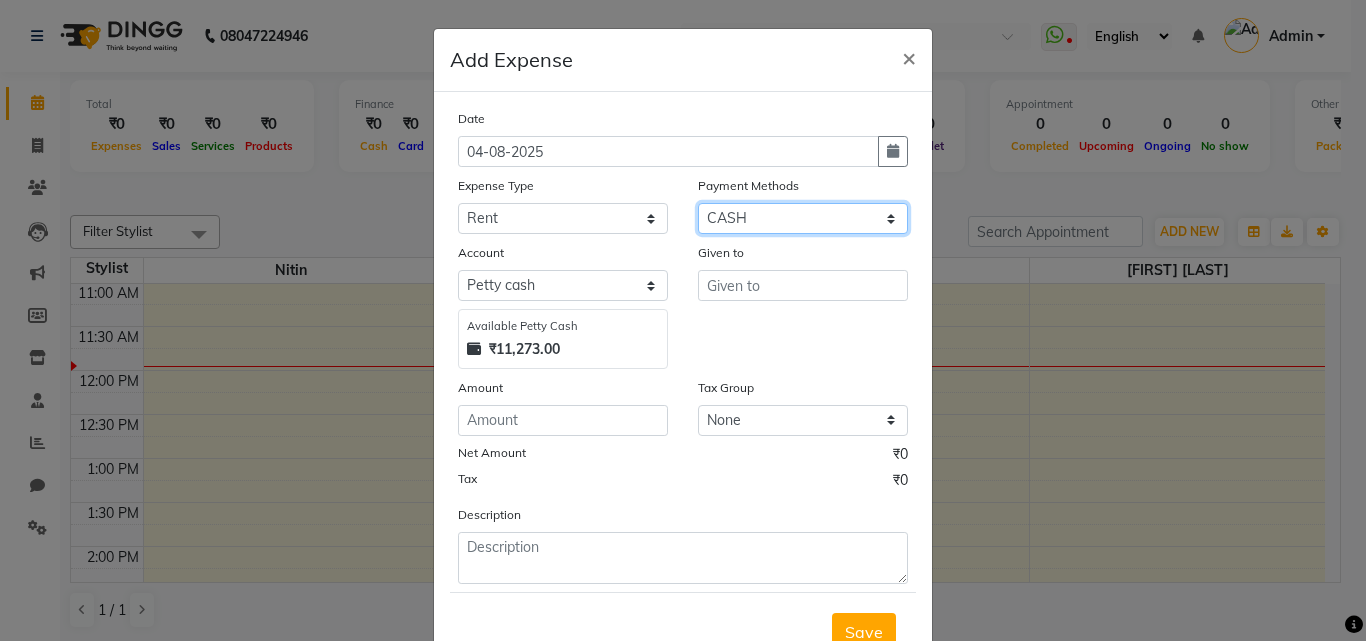 click on "Select CASH CARD ONLINE CUSTOM GPay PayTM PhonePe UPI NearBuy Points Wallet Loan BharatPay Cheque MosamBee MI Voucher Bank Family Visa Card Master Card Prepaid Package Voucher Gift Card BharatPay Card UPI BharatPay Other Cards Juice by MCB MyT Money MariDeal DefiDeal Deal.mu THD TCL CEdge Card M UPI M UPI Axis UPI Union Card (Indian Bank) Card (DL Bank) RS BTC Wellnessta Razorpay Complimentary Nift Spa Finder Spa Week Venmo BFL LoanTap SaveIN GMoney ATH Movil On Account Chamber Gift Card Trade Comp Donation Card on File Envision BRAC Card City Card bKash Credit Card Debit Card Shoutlo LUZO Jazz Cash AmEx Discover Tabby Online W Room Charge Room Charge USD Room Charge Euro Room Charge EGP Room Charge GBP Bajaj Finserv Bad Debts Card: IDFC Card: IOB Coupon Gcash PayMaya Instamojo COnline UOnline SOnline SCard Paypal PPR PPV PPC PPN PPG PPE CAMP Benefit ATH Movil Dittor App Rupay Diners iPrepaid iPackage District App Pine Labs Cash Payment Pnb Bank GPay NT Cash Lash GPay Lash Cash Nail GPay Nail Cash BANKTANSFER" 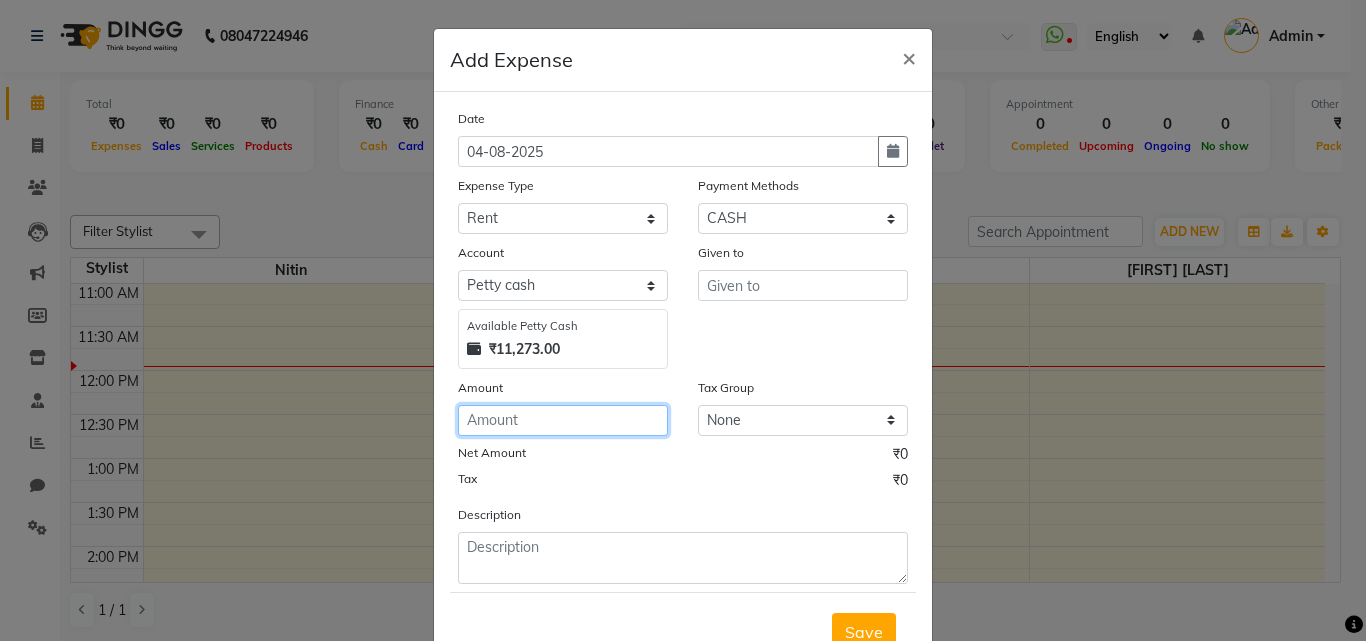 click 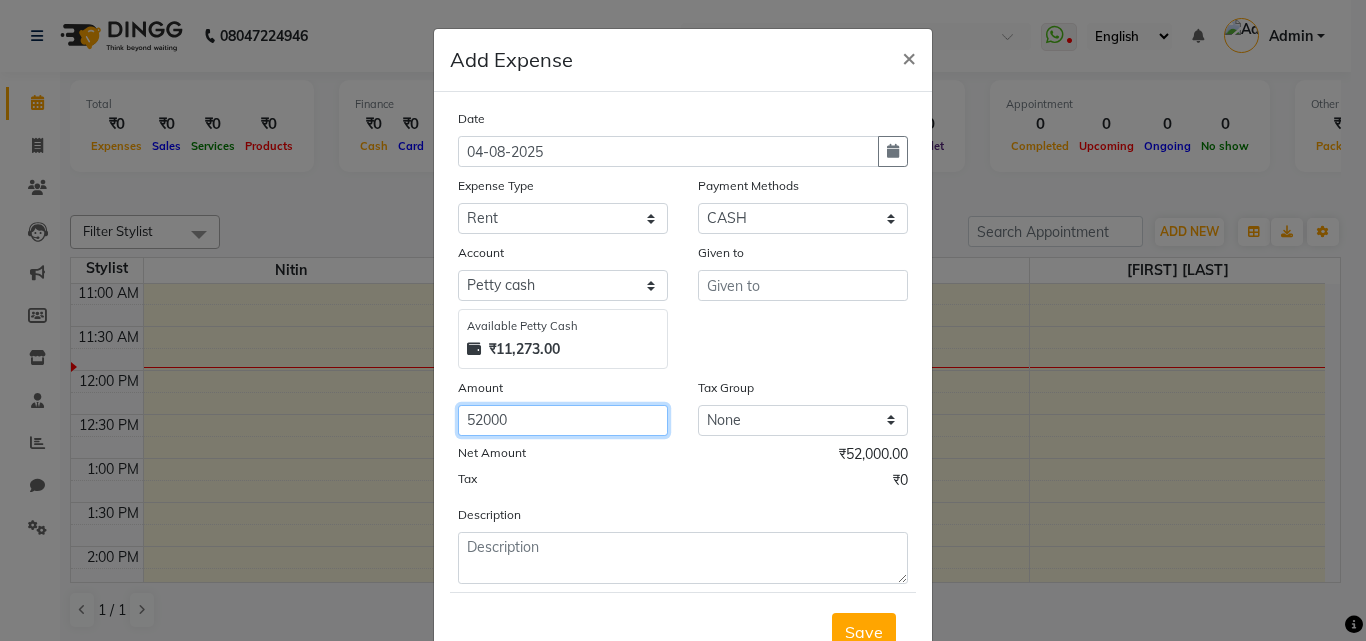 type on "52000" 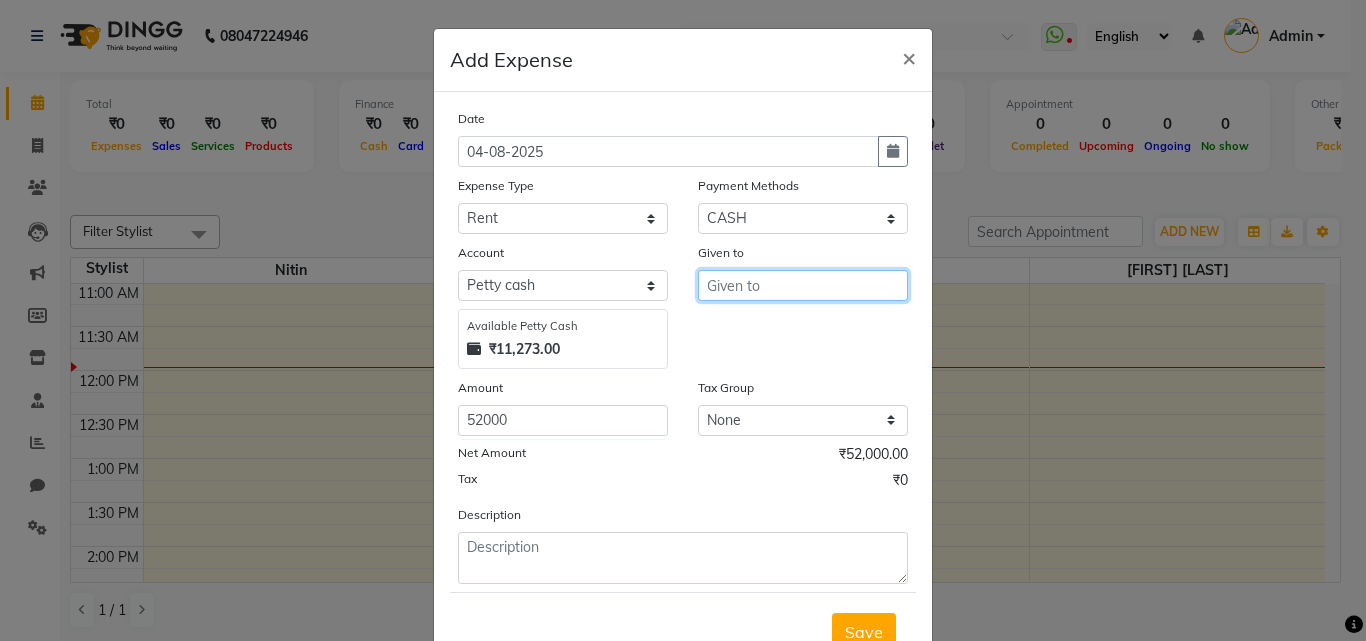 click at bounding box center (803, 285) 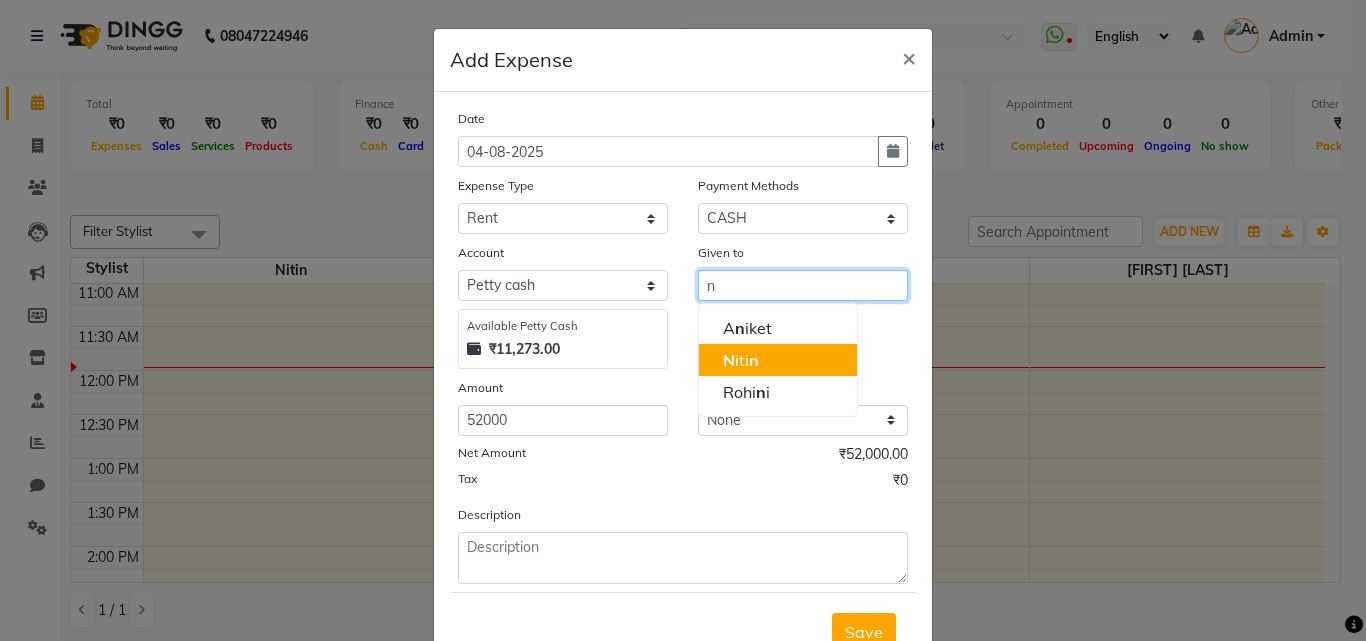 click on "[FIRST] [LAST]" at bounding box center [778, 360] 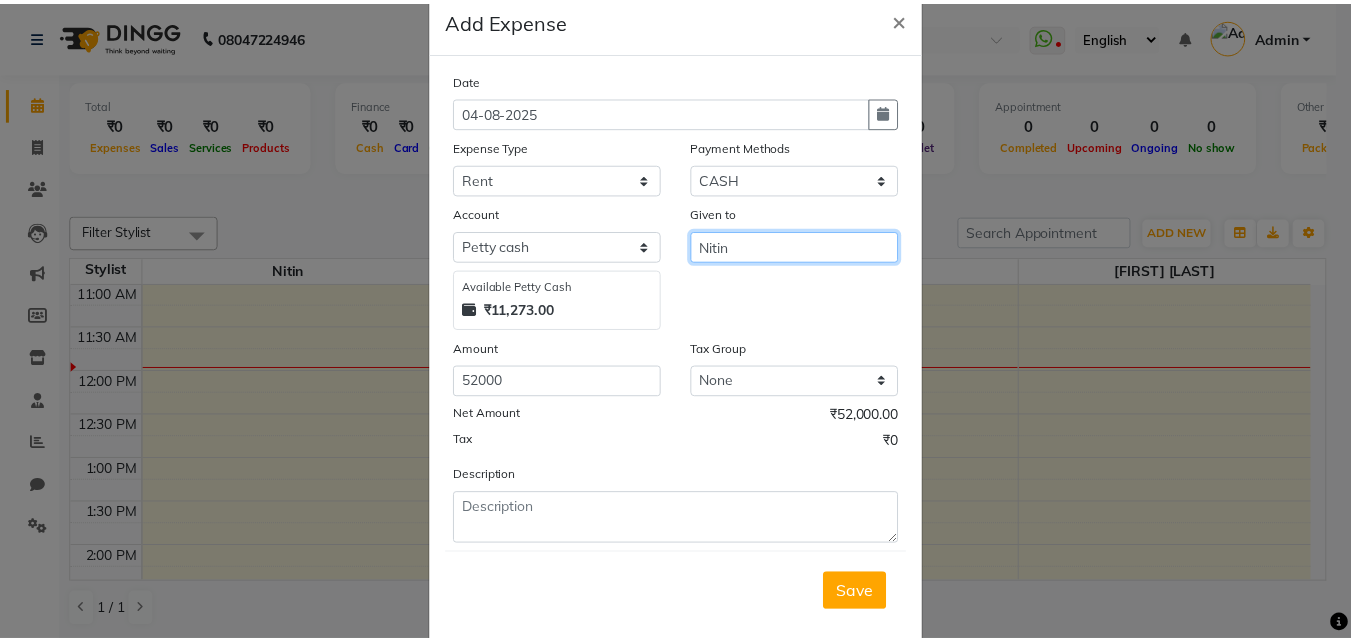 scroll, scrollTop: 75, scrollLeft: 0, axis: vertical 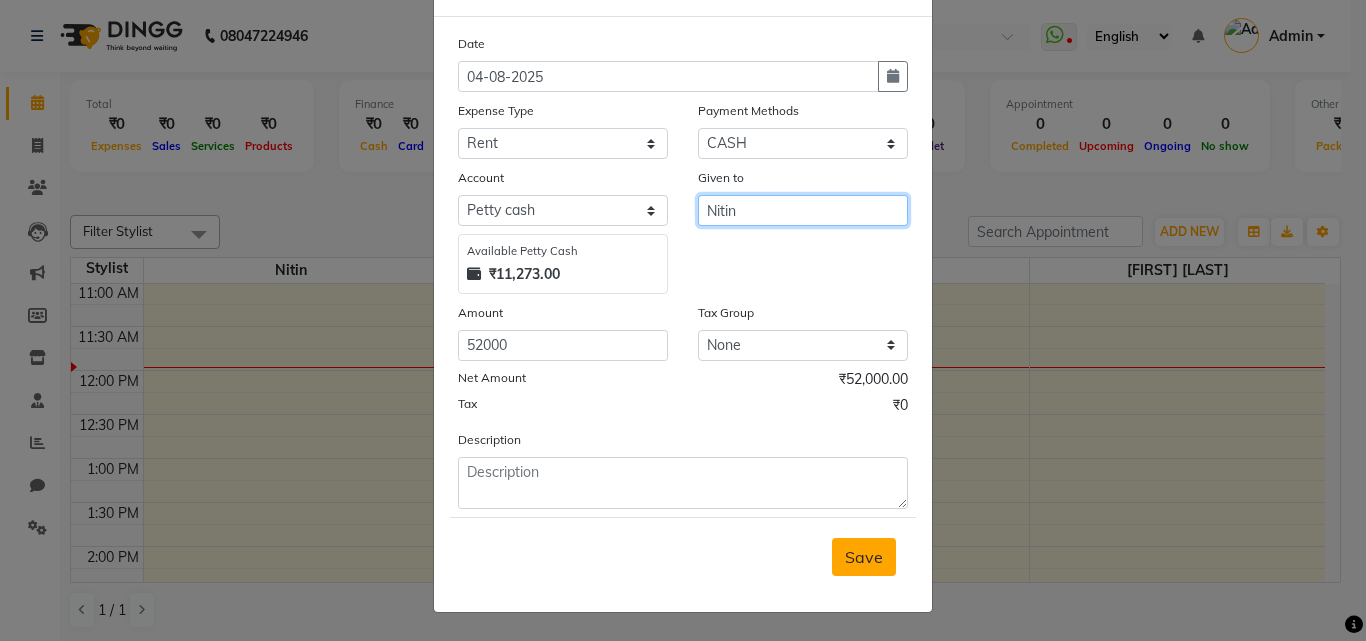 type on "Nitin" 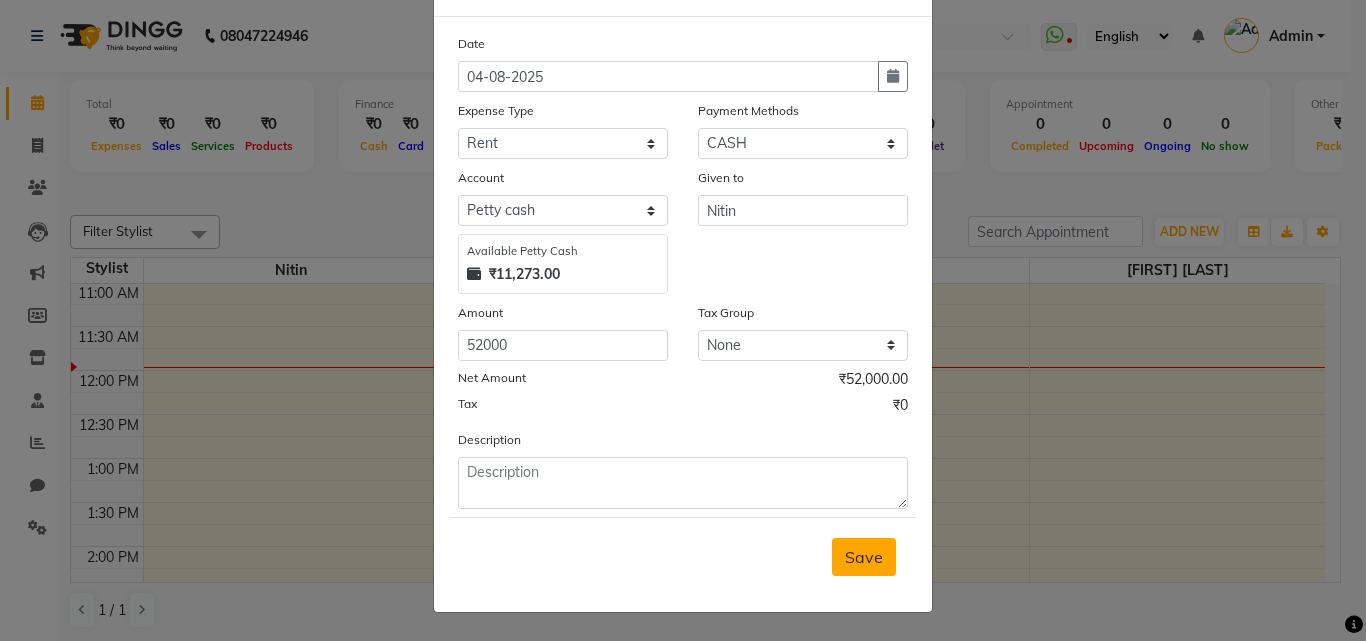 click on "Save" at bounding box center (864, 557) 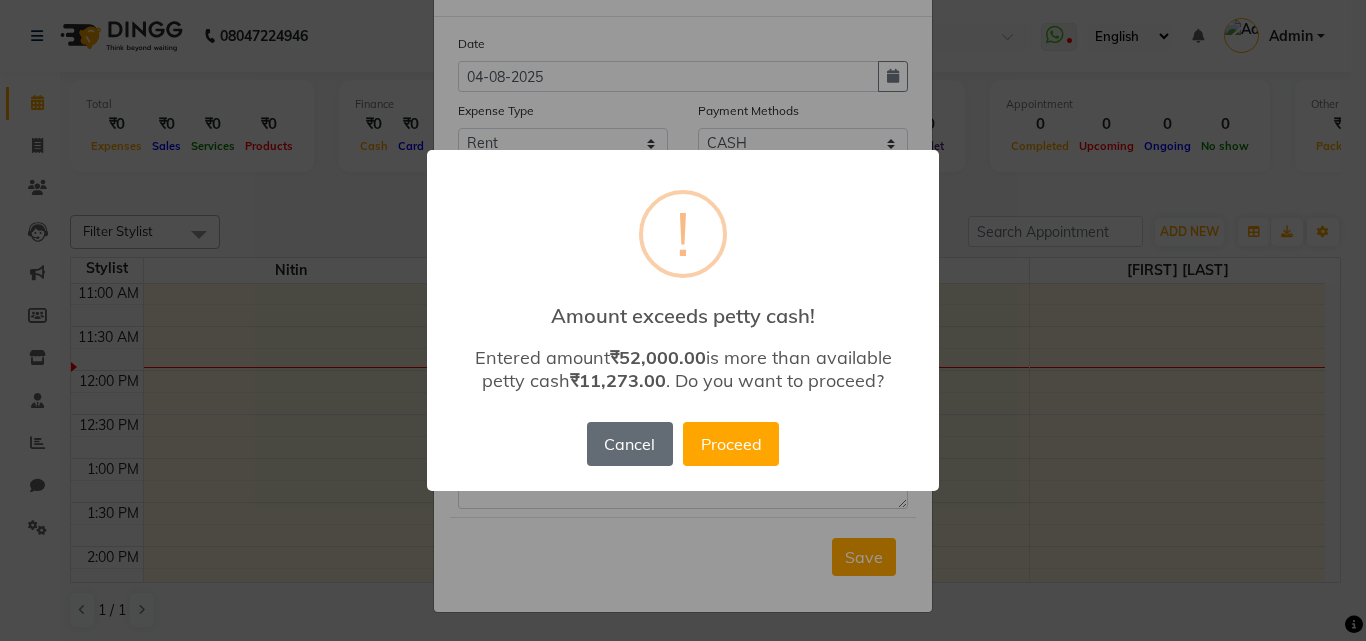click on "Cancel" at bounding box center [630, 444] 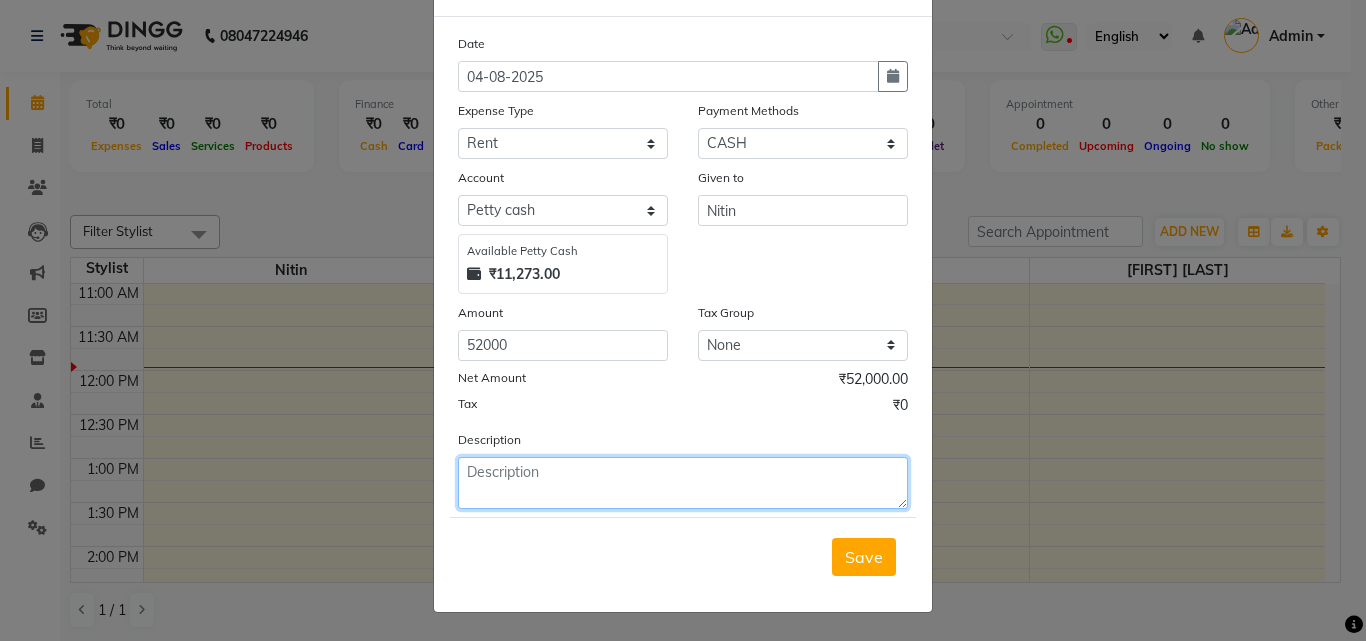 click 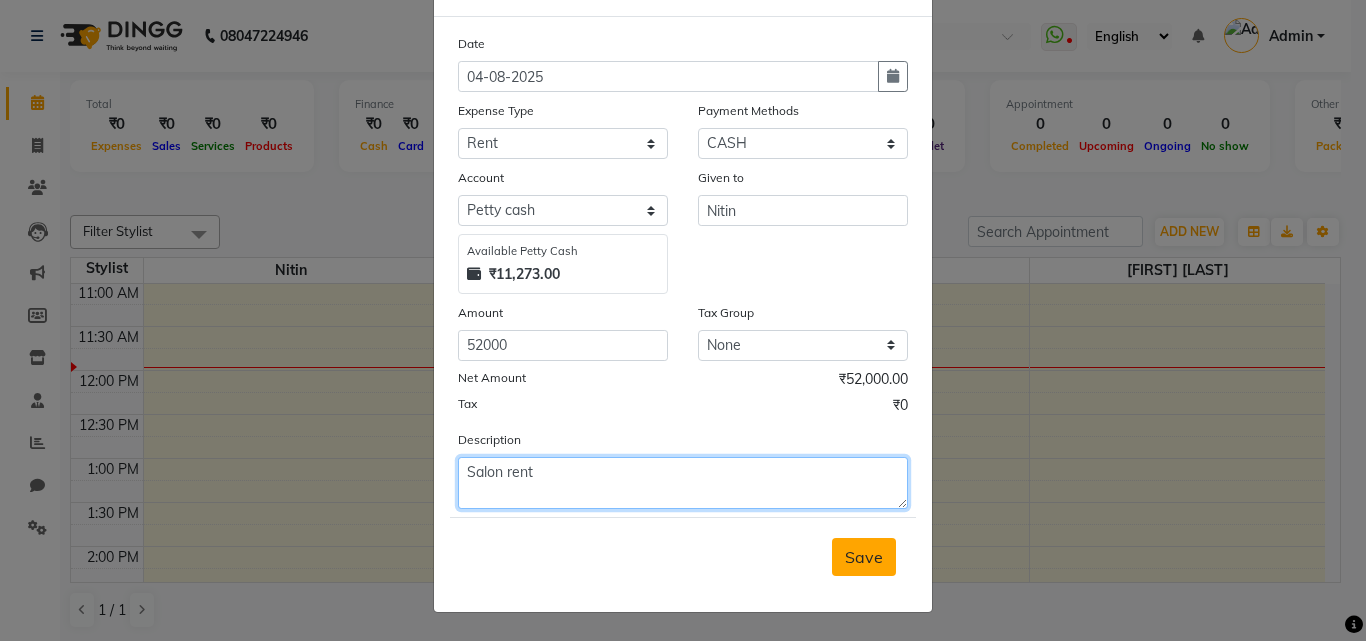 type on "Salon rent" 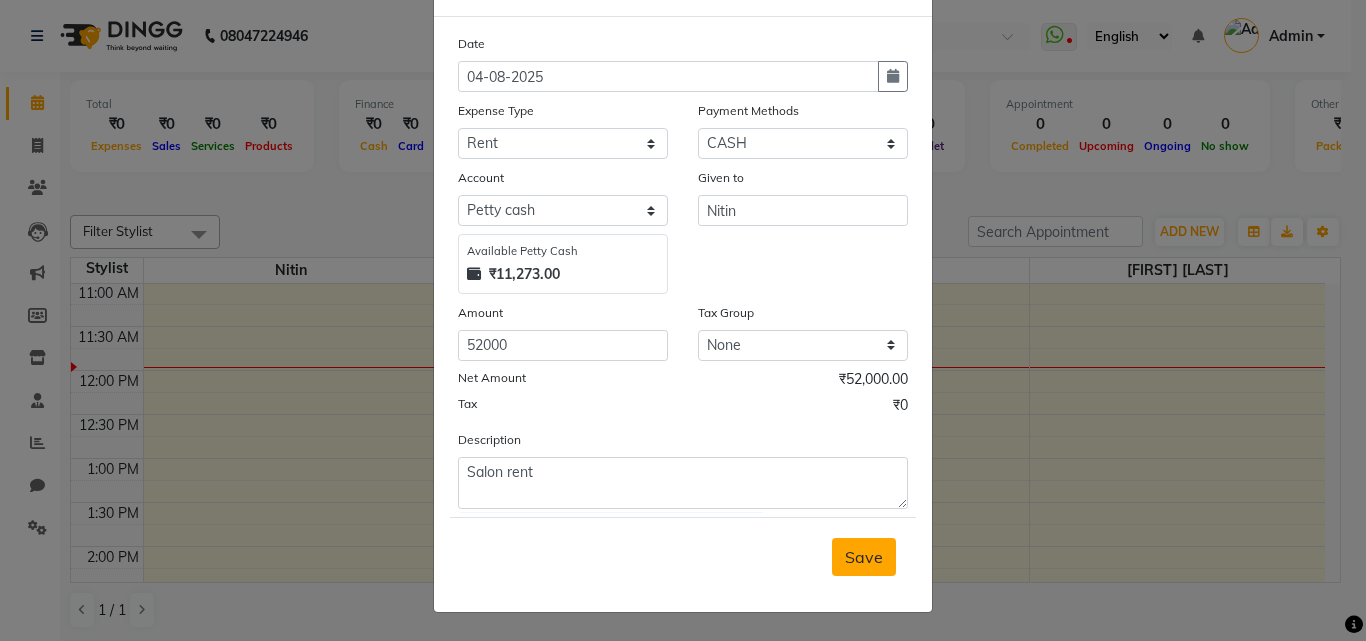 click on "Save" at bounding box center (864, 557) 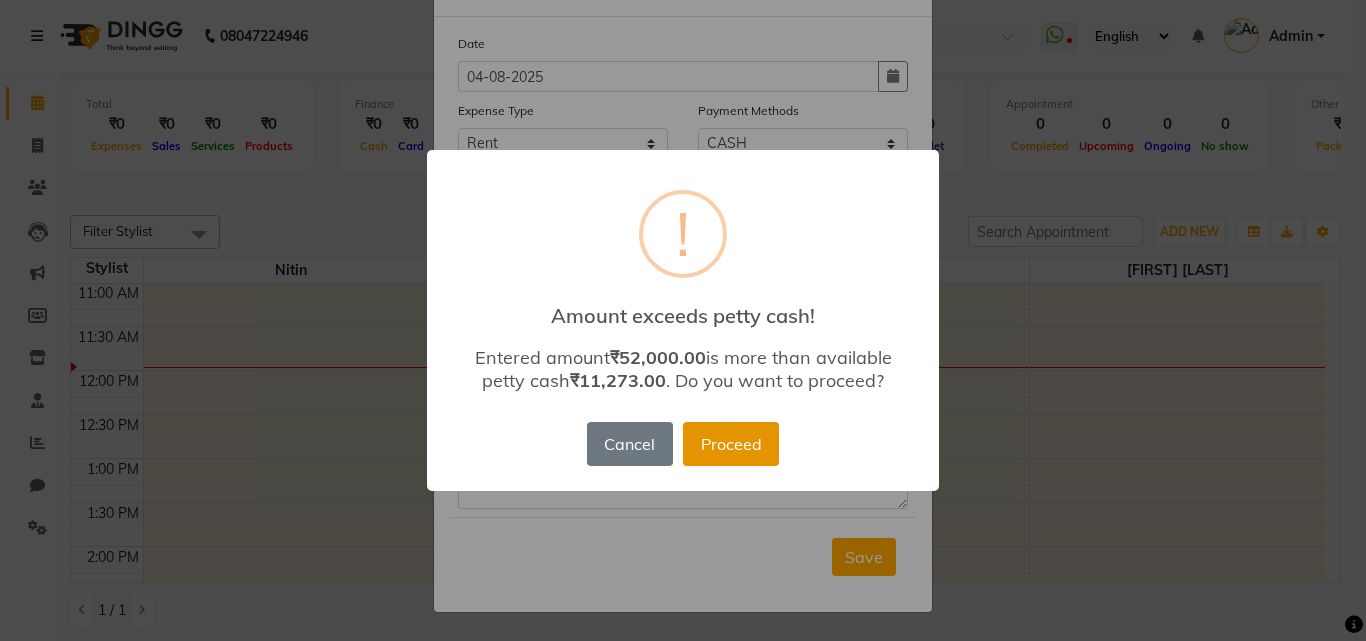 click on "Proceed" at bounding box center (731, 444) 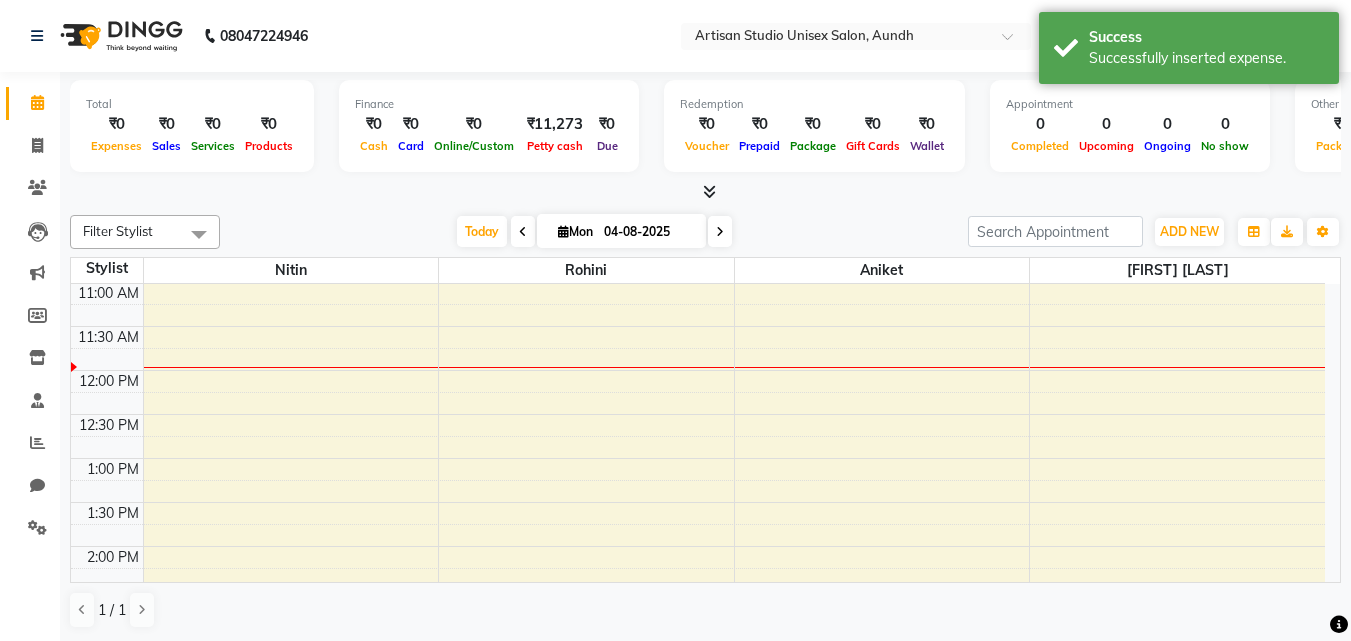 click at bounding box center (705, 192) 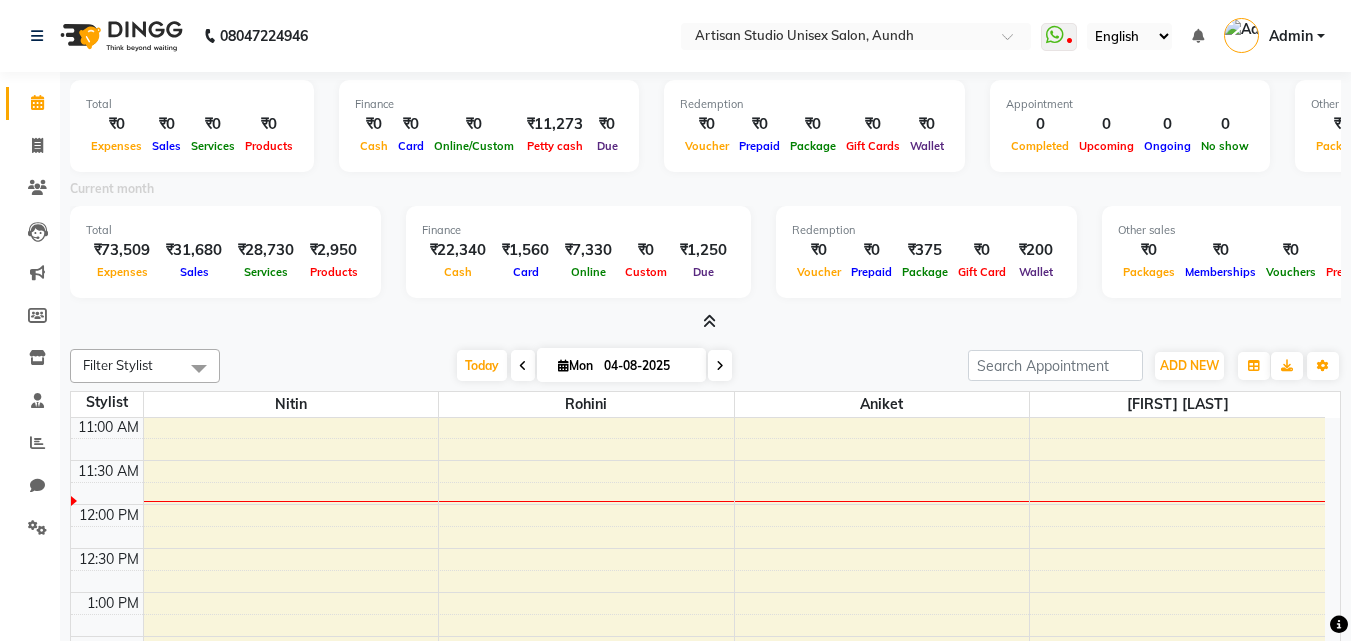 click at bounding box center (709, 321) 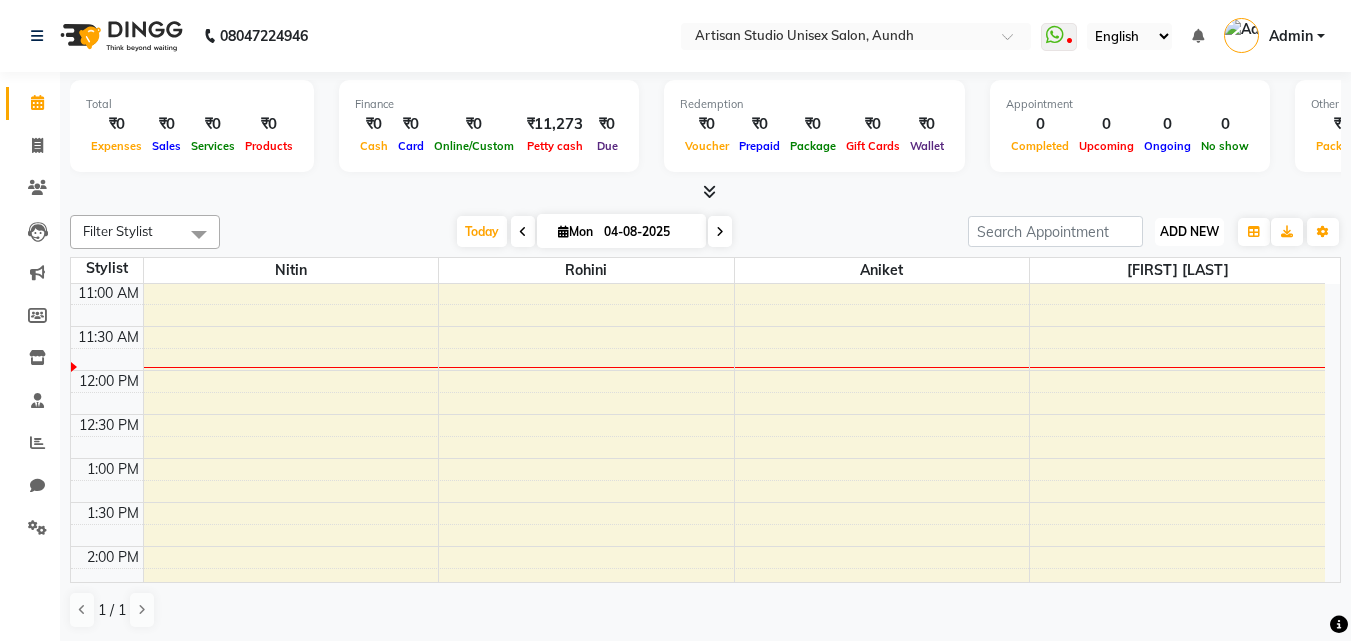 click on "ADD NEW" at bounding box center [1189, 231] 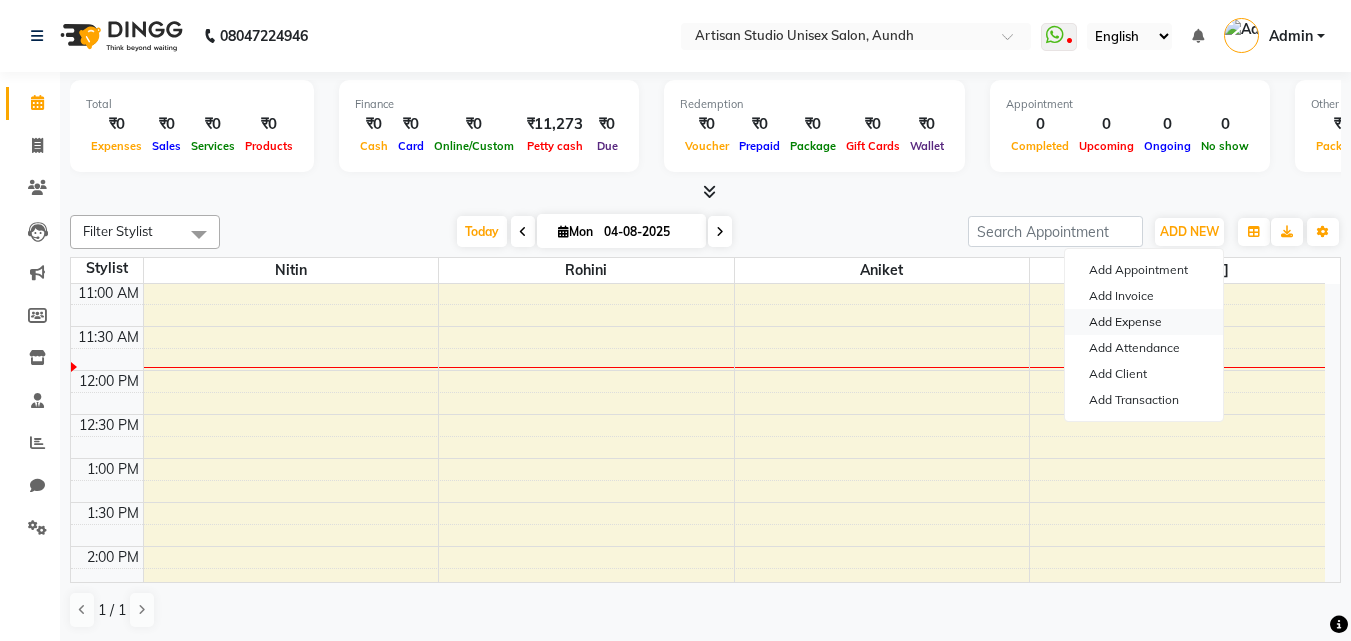 click on "Add Expense" at bounding box center (1144, 322) 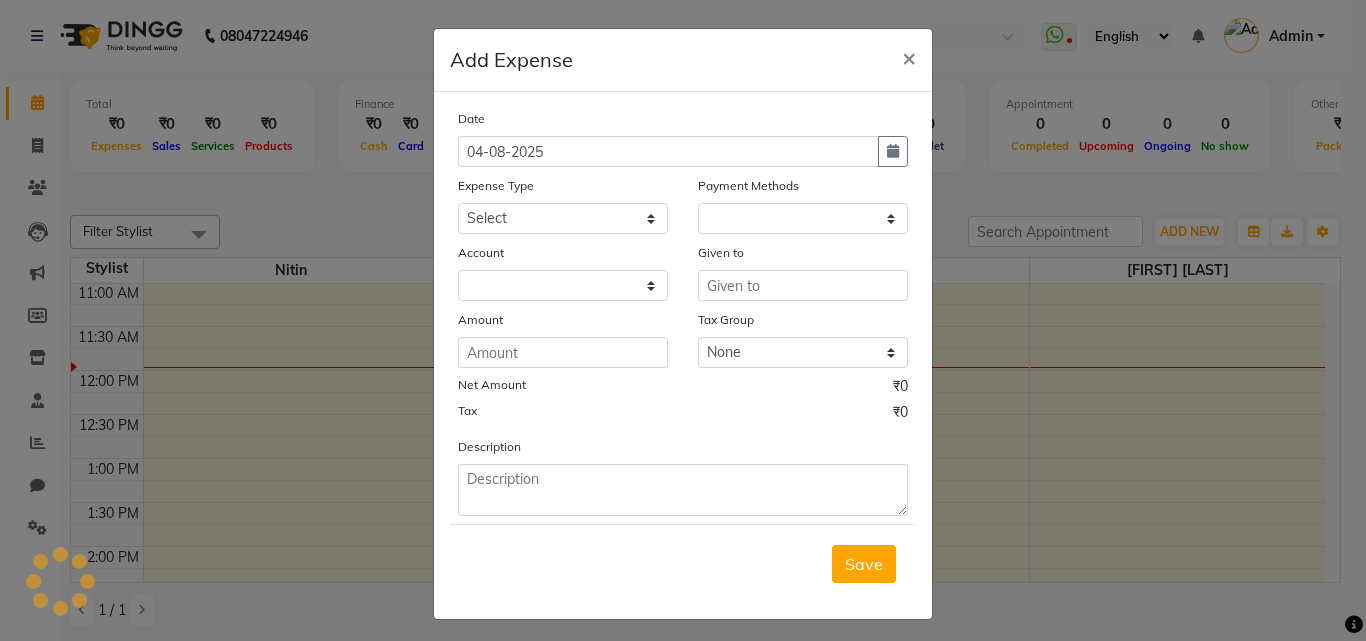 select on "1" 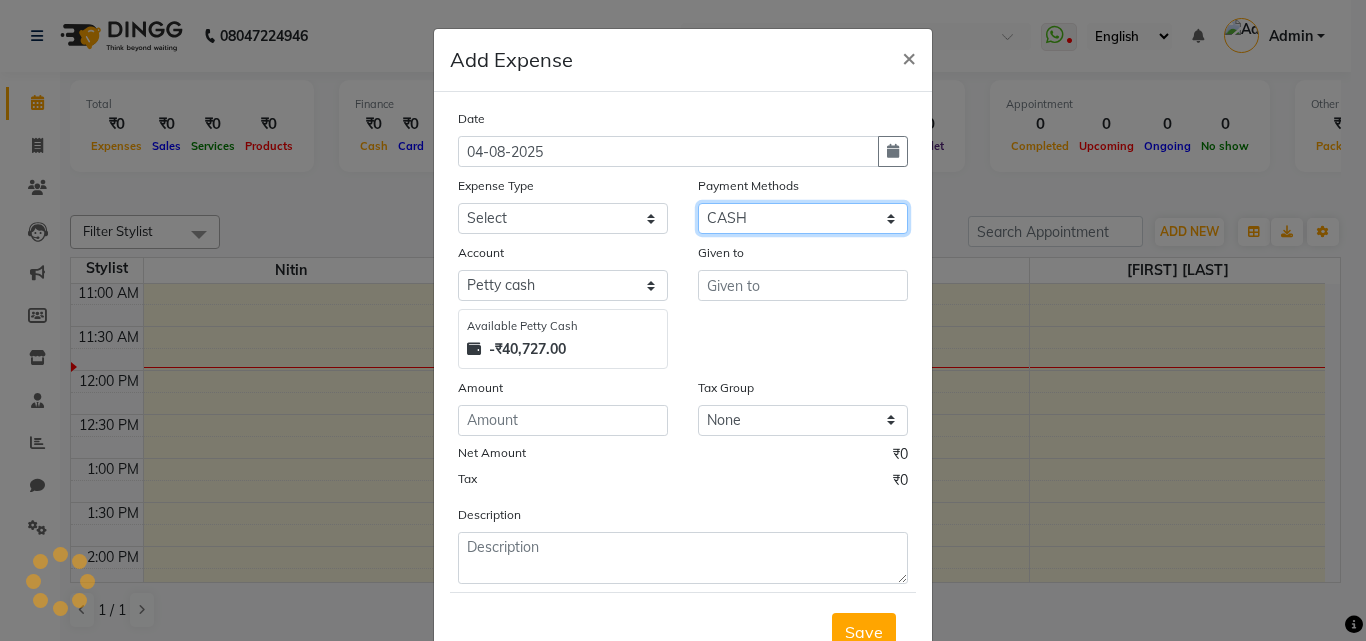 click on "Select CASH CARD ONLINE CUSTOM GPay PayTM PhonePe UPI NearBuy Points Wallet Loan BharatPay Cheque MosamBee MI Voucher Bank Family Visa Card Master Card Prepaid Package Voucher Gift Card BharatPay Card UPI BharatPay Other Cards Juice by MCB MyT Money MariDeal DefiDeal Deal.mu THD TCL CEdge Card M UPI M UPI Axis UPI Union Card (Indian Bank) Card (DL Bank) RS BTC Wellnessta Razorpay Complimentary Nift Spa Finder Spa Week Venmo BFL LoanTap SaveIN GMoney ATH Movil On Account Chamber Gift Card Trade Comp Donation Card on File Envision BRAC Card City Card bKash Credit Card Debit Card Shoutlo LUZO Jazz Cash AmEx Discover Tabby Online W Room Charge Room Charge USD Room Charge Euro Room Charge EGP Room Charge GBP Bajaj Finserv Bad Debts Card: IDFC Card: IOB Coupon Gcash PayMaya Instamojo COnline UOnline SOnline SCard Paypal PPR PPV PPC PPN PPG PPE CAMP Benefit ATH Movil Dittor App Rupay Diners iPrepaid iPackage District App Pine Labs Cash Payment Pnb Bank GPay NT Cash Lash GPay Lash Cash Nail GPay Nail Cash BANKTANSFER" 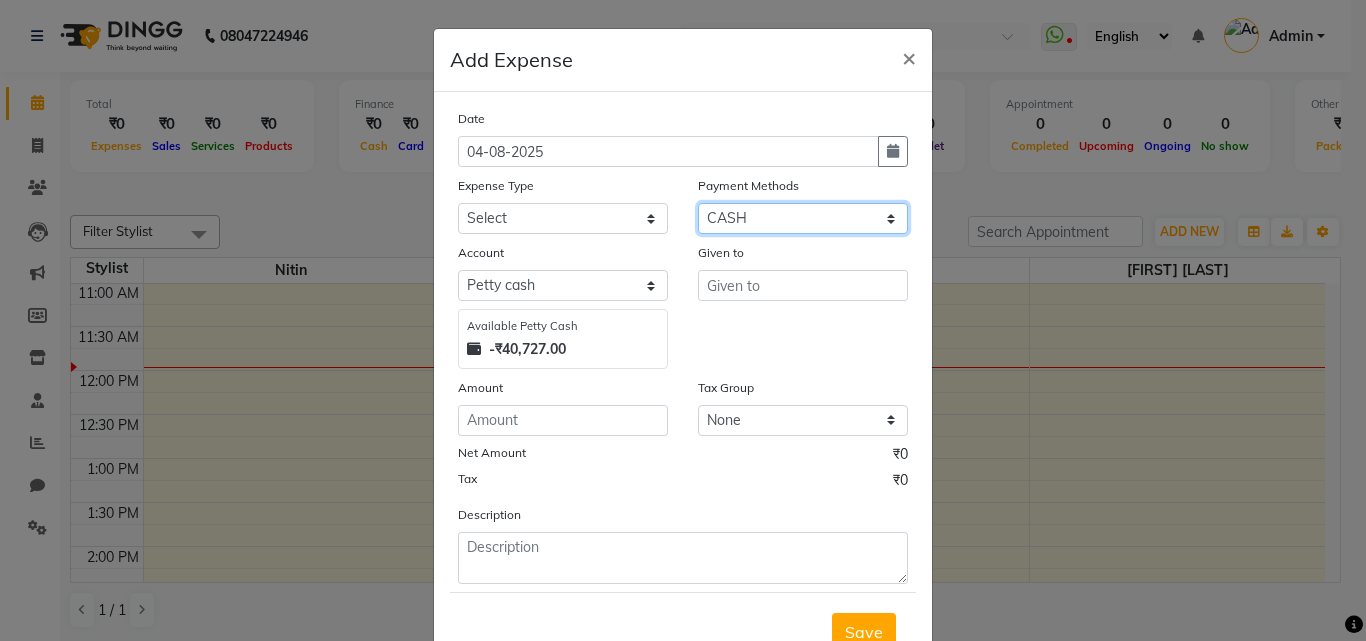 select on "3" 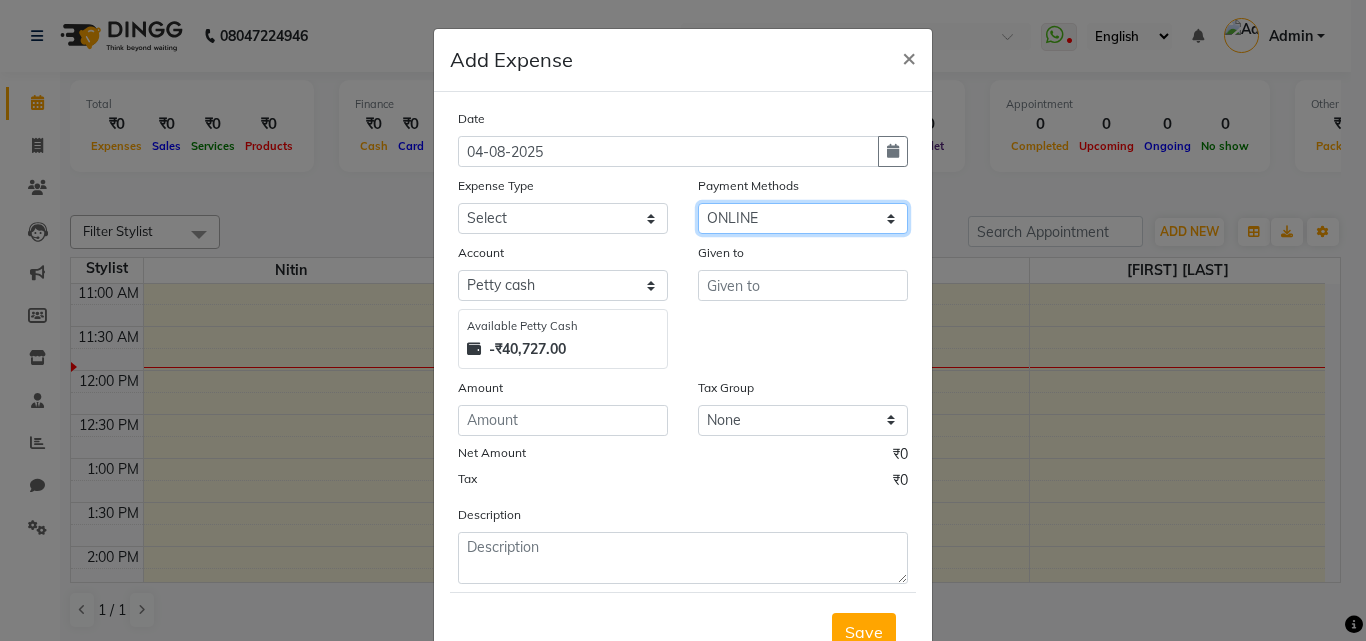 click on "Select CASH CARD ONLINE CUSTOM GPay PayTM PhonePe UPI NearBuy Points Wallet Loan BharatPay Cheque MosamBee MI Voucher Bank Family Visa Card Master Card Prepaid Package Voucher Gift Card BharatPay Card UPI BharatPay Other Cards Juice by MCB MyT Money MariDeal DefiDeal Deal.mu THD TCL CEdge Card M UPI M UPI Axis UPI Union Card (Indian Bank) Card (DL Bank) RS BTC Wellnessta Razorpay Complimentary Nift Spa Finder Spa Week Venmo BFL LoanTap SaveIN GMoney ATH Movil On Account Chamber Gift Card Trade Comp Donation Card on File Envision BRAC Card City Card bKash Credit Card Debit Card Shoutlo LUZO Jazz Cash AmEx Discover Tabby Online W Room Charge Room Charge USD Room Charge Euro Room Charge EGP Room Charge GBP Bajaj Finserv Bad Debts Card: IDFC Card: IOB Coupon Gcash PayMaya Instamojo COnline UOnline SOnline SCard Paypal PPR PPV PPC PPN PPG PPE CAMP Benefit ATH Movil Dittor App Rupay Diners iPrepaid iPackage District App Pine Labs Cash Payment Pnb Bank GPay NT Cash Lash GPay Lash Cash Nail GPay Nail Cash BANKTANSFER" 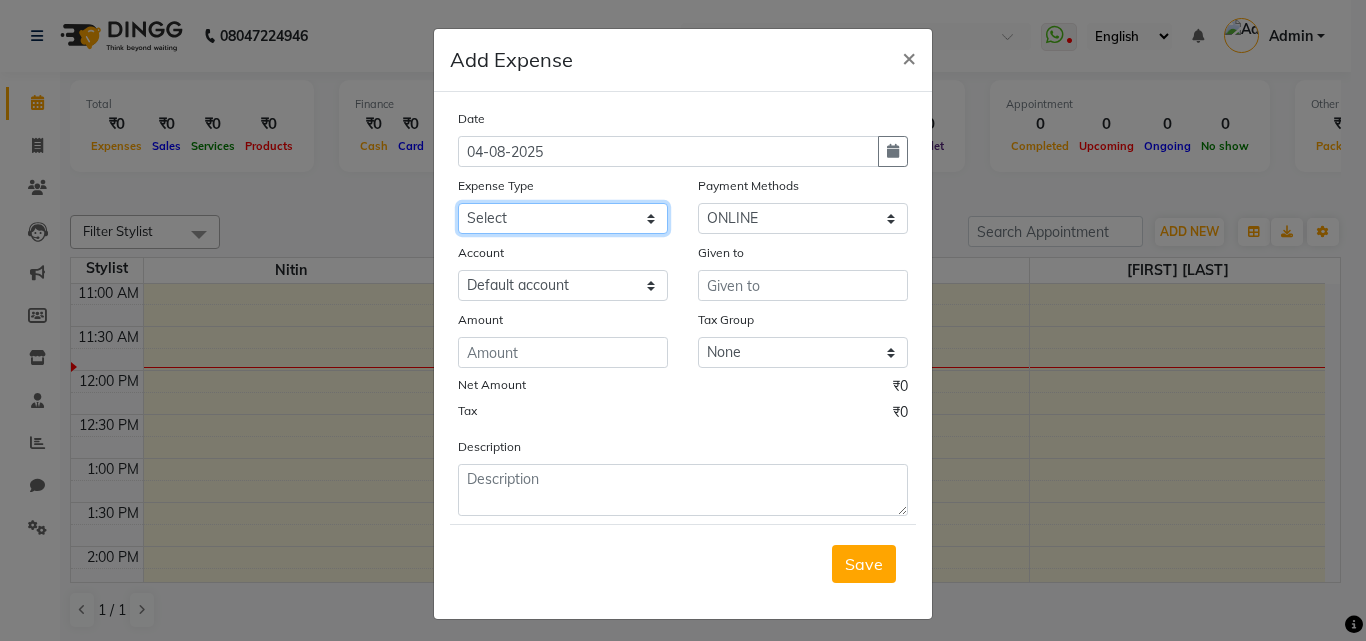 click on "Select AC Repair Ac Repair Advance Salary Bank charges Bank Loan EMI Bislary water Car maintenance  Cash transfer to bank Cash transfer to hub Client Snacks Clinical charges Dhup Deep For God Dr Baba Saheb Jayinty Equipment flex print Floractive Retail Products Fuel Garbage Govt fee Home Rent Incentive Insurance International purchase light bill Loan Repayment Lorel Retail Products Lorel Salon Use Products Maintenance Marketing Miscellaneous mobail recharge Moroccan Retail Products MRA Other Pantry Product Rent Salary Staff Snacks Tax Tea & Refreshment Utilities Water Bill Wella Retail Products Wella Salon Use Products Whatsapp Richarge Wi Fi Recharge WiFi recharge" 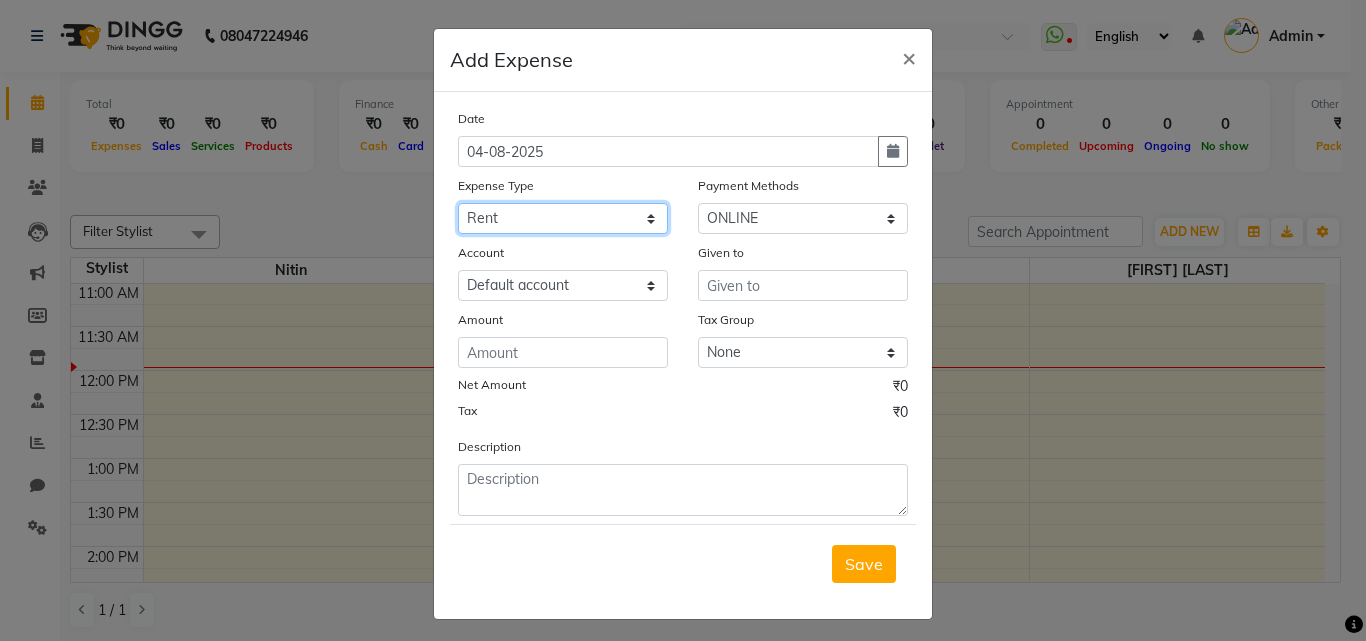 click on "Select AC Repair Ac Repair Advance Salary Bank charges Bank Loan EMI Bislary water Car maintenance  Cash transfer to bank Cash transfer to hub Client Snacks Clinical charges Dhup Deep For God Dr Baba Saheb Jayinty Equipment flex print Floractive Retail Products Fuel Garbage Govt fee Home Rent Incentive Insurance International purchase light bill Loan Repayment Lorel Retail Products Lorel Salon Use Products Maintenance Marketing Miscellaneous mobail recharge Moroccan Retail Products MRA Other Pantry Product Rent Salary Staff Snacks Tax Tea & Refreshment Utilities Water Bill Wella Retail Products Wella Salon Use Products Whatsapp Richarge Wi Fi Recharge WiFi recharge" 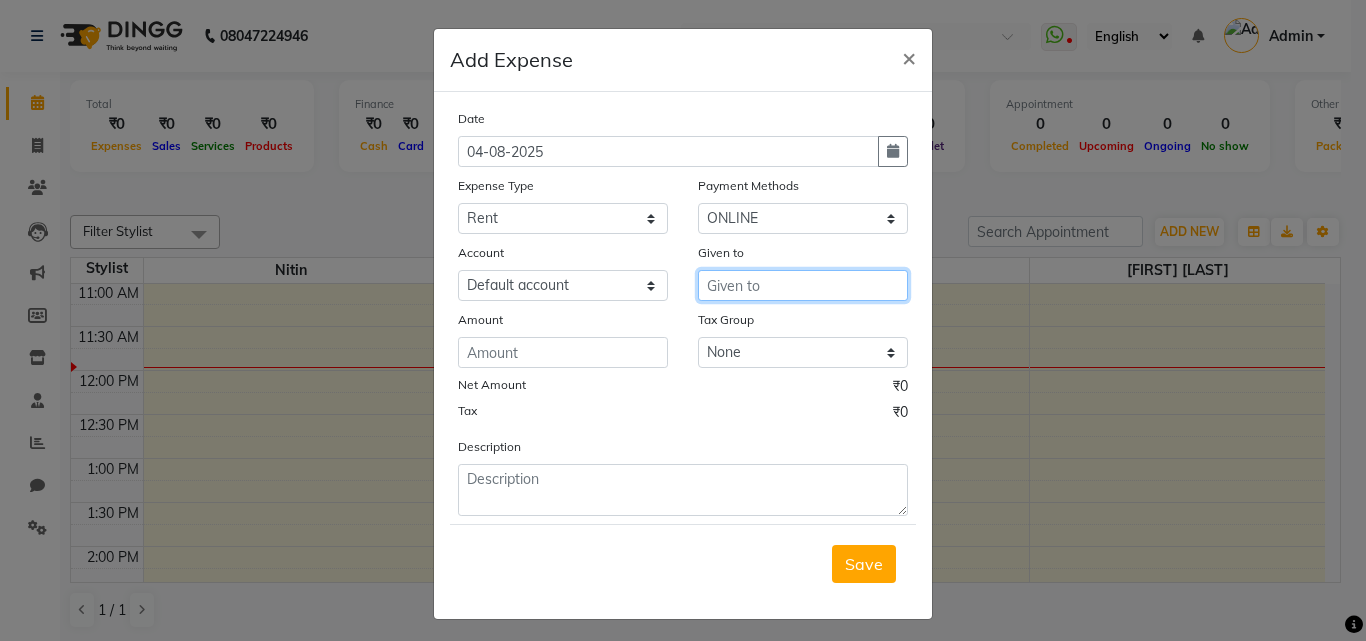 click at bounding box center (803, 285) 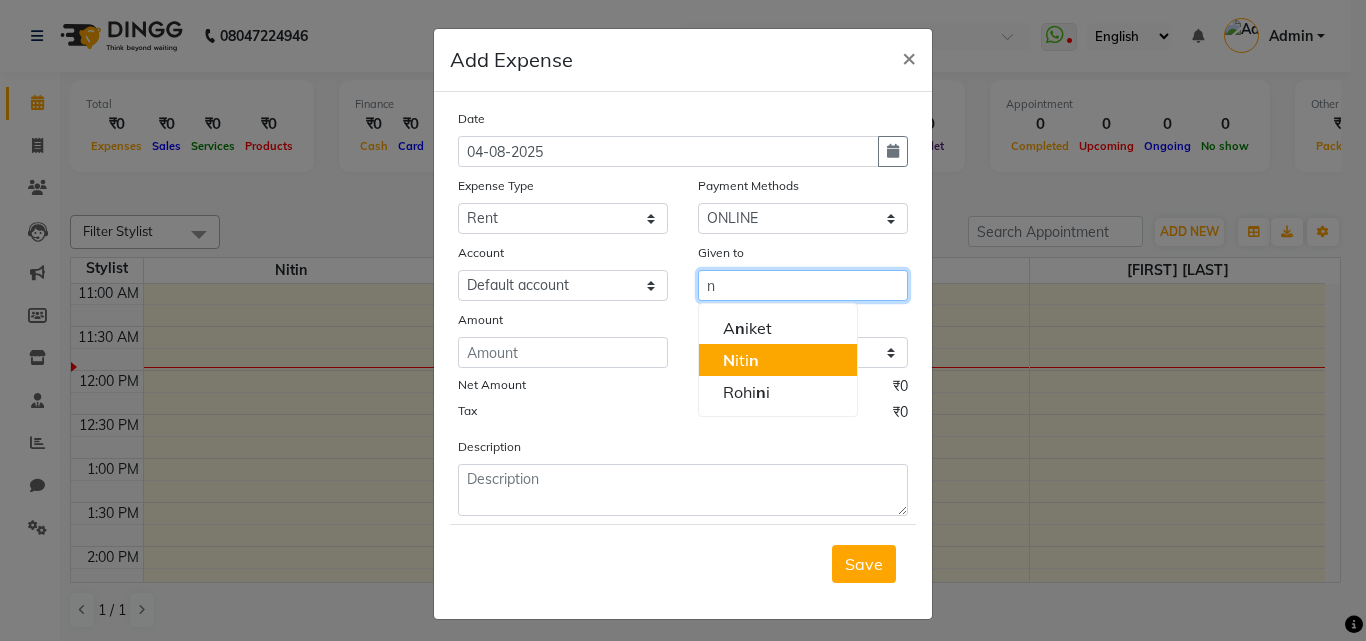 click on "n" 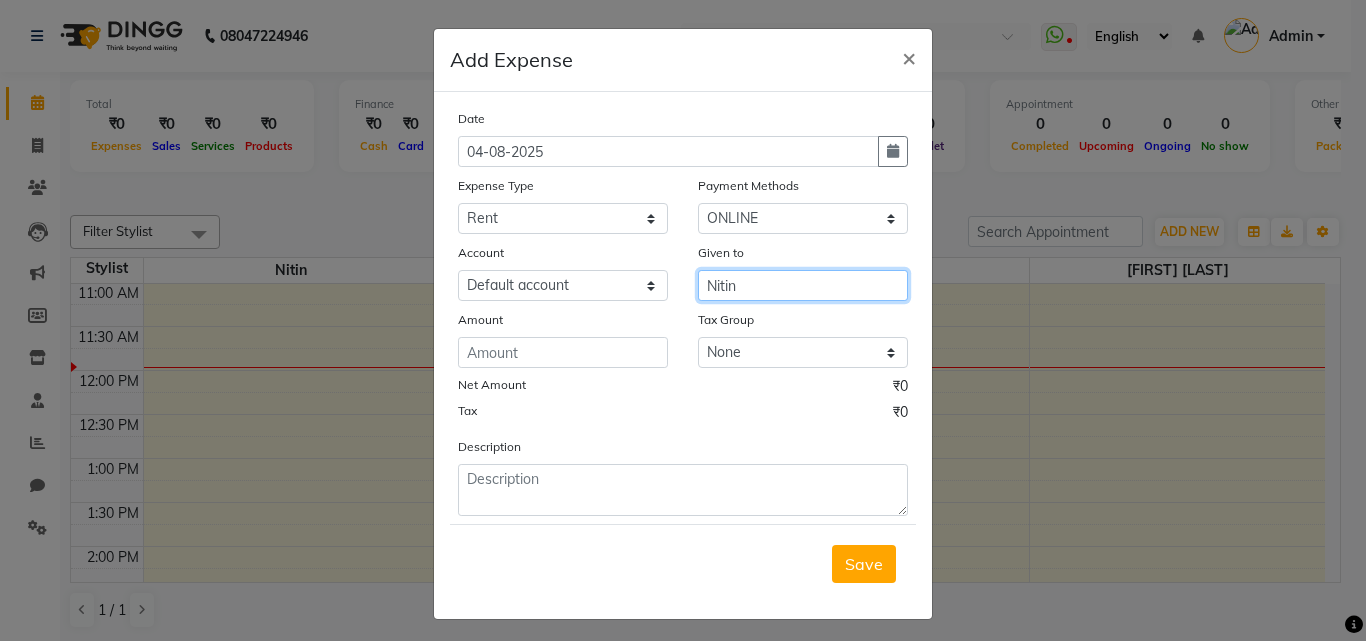 type on "Nitin" 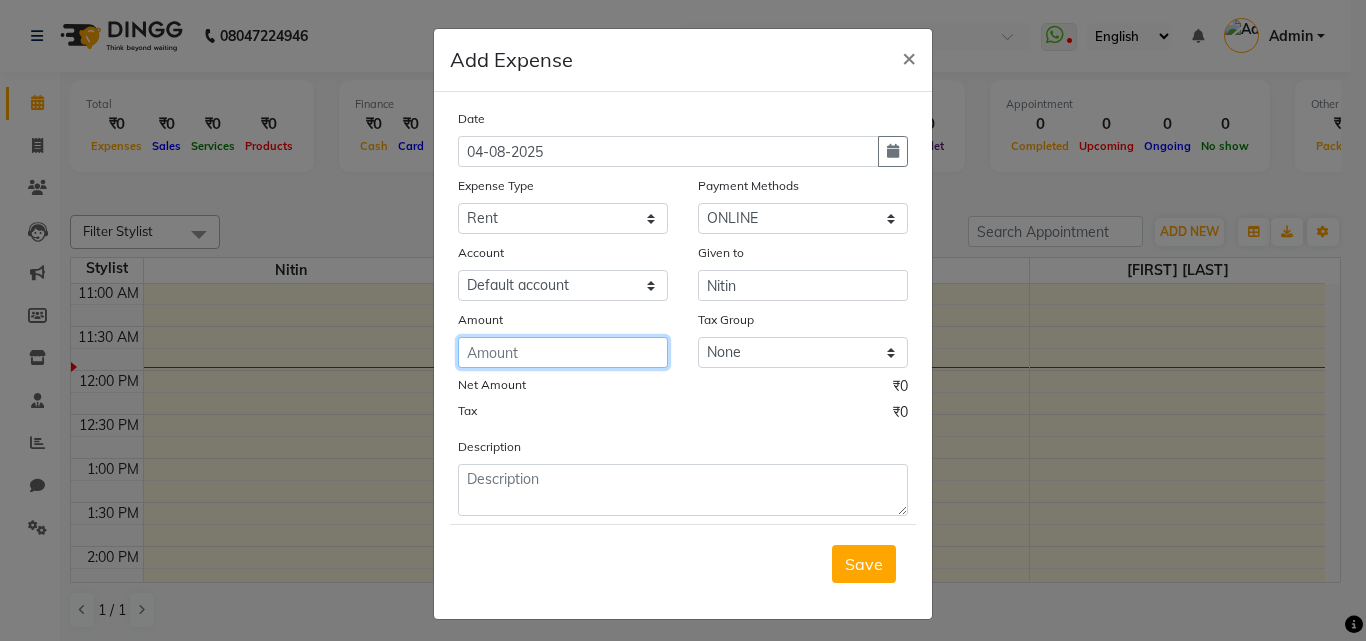 click 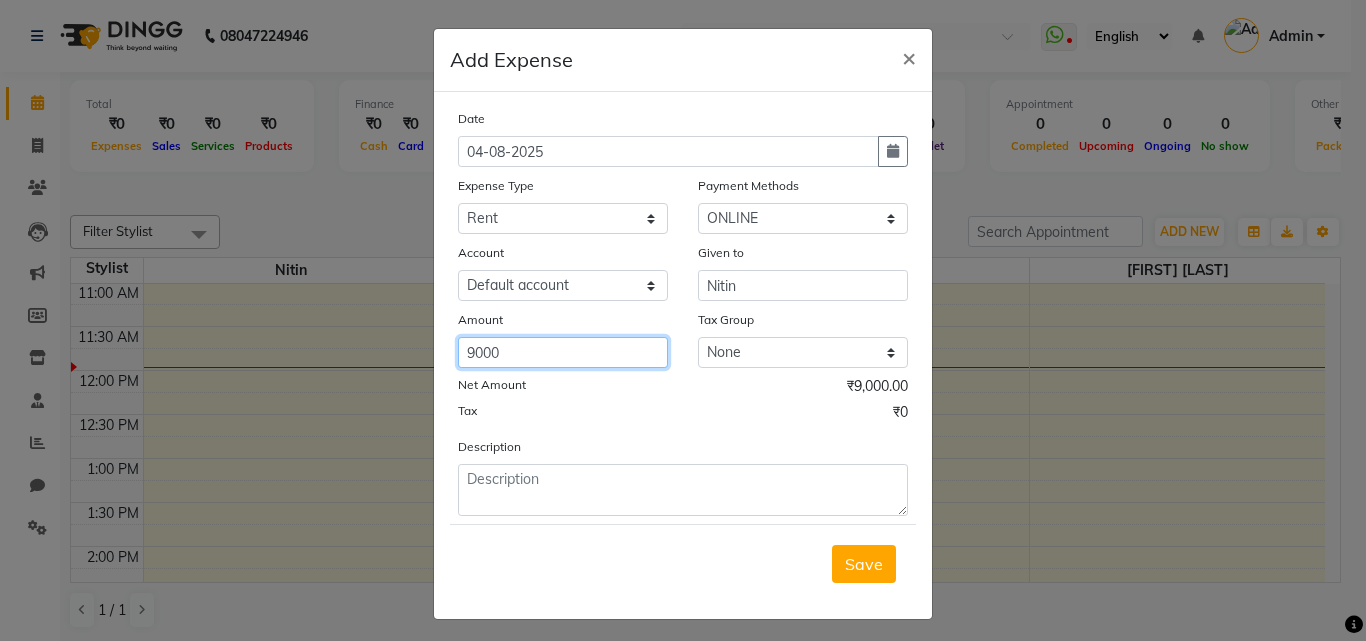 type on "9000" 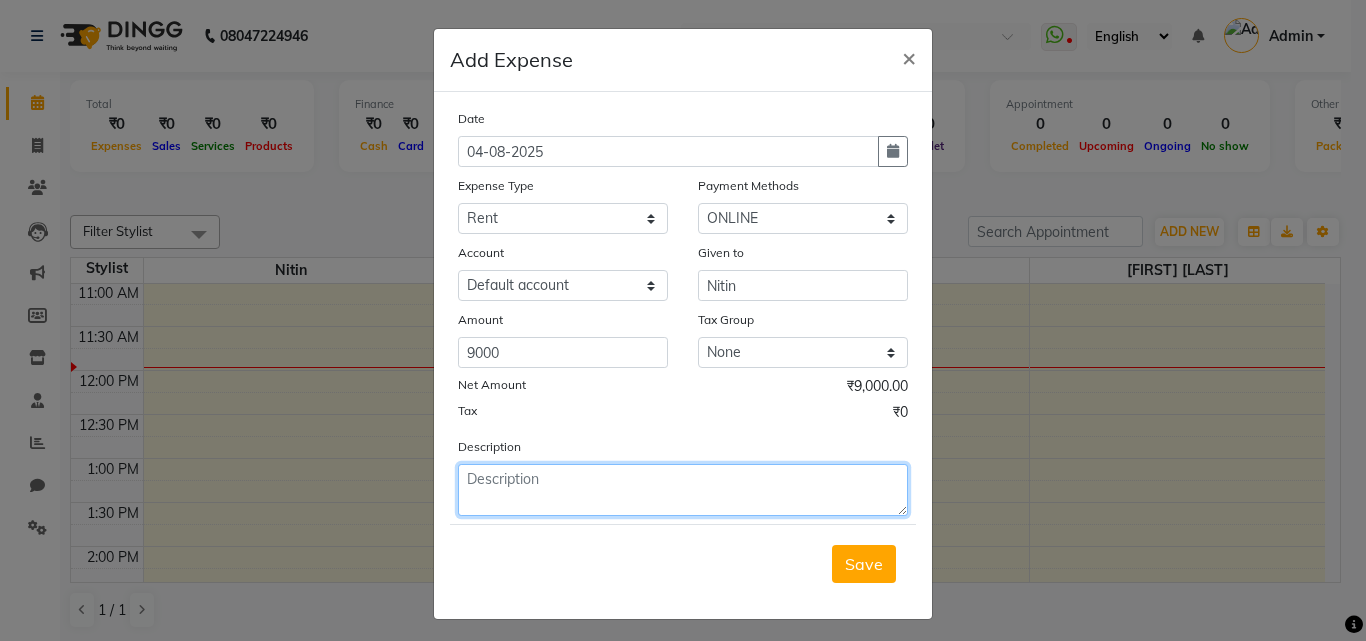 click 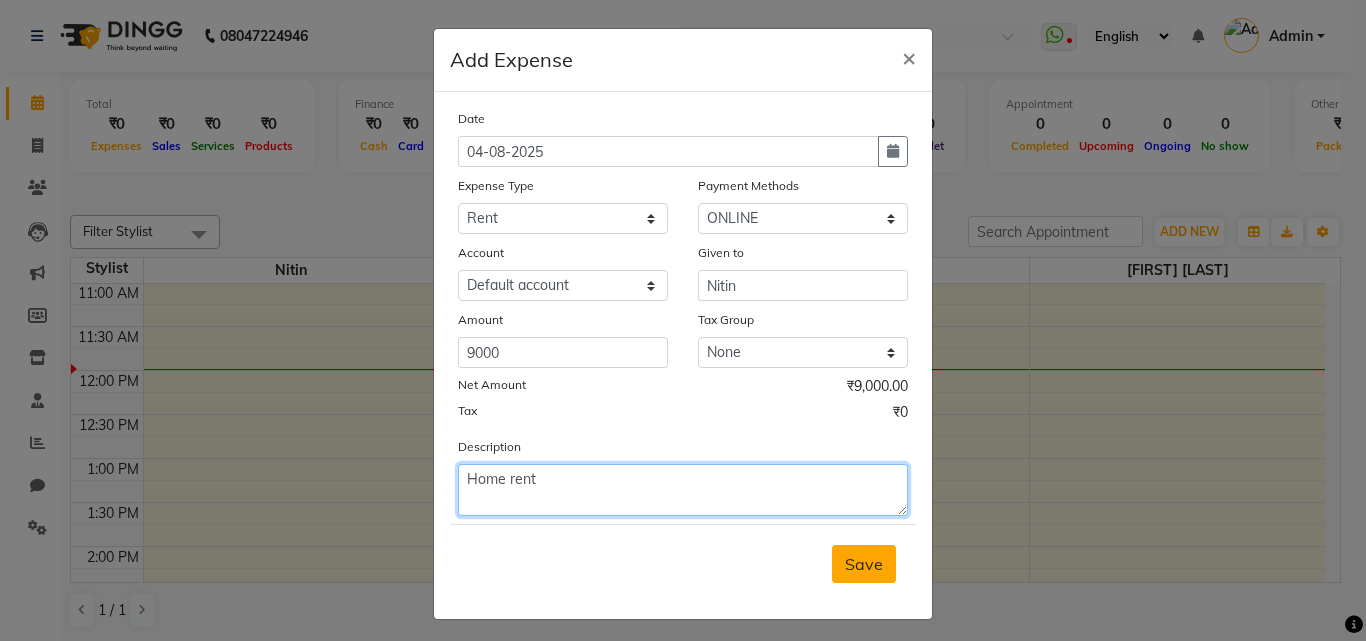 type on "Home rent" 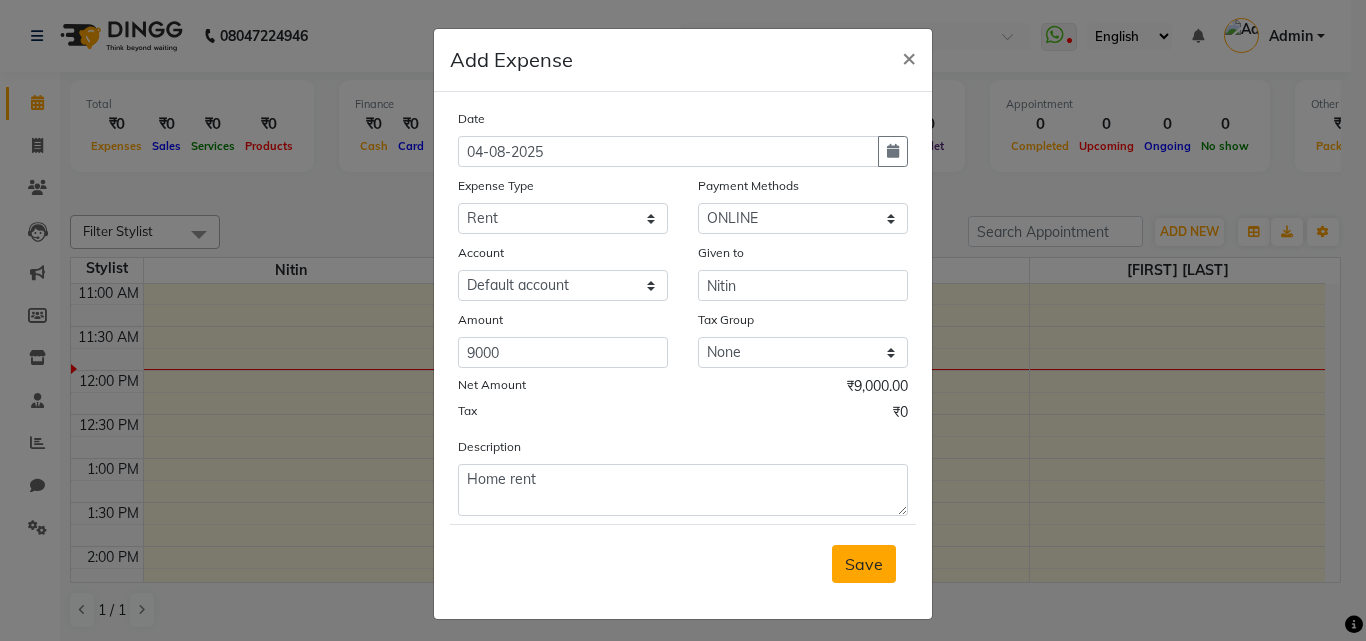 click on "Save" at bounding box center (864, 564) 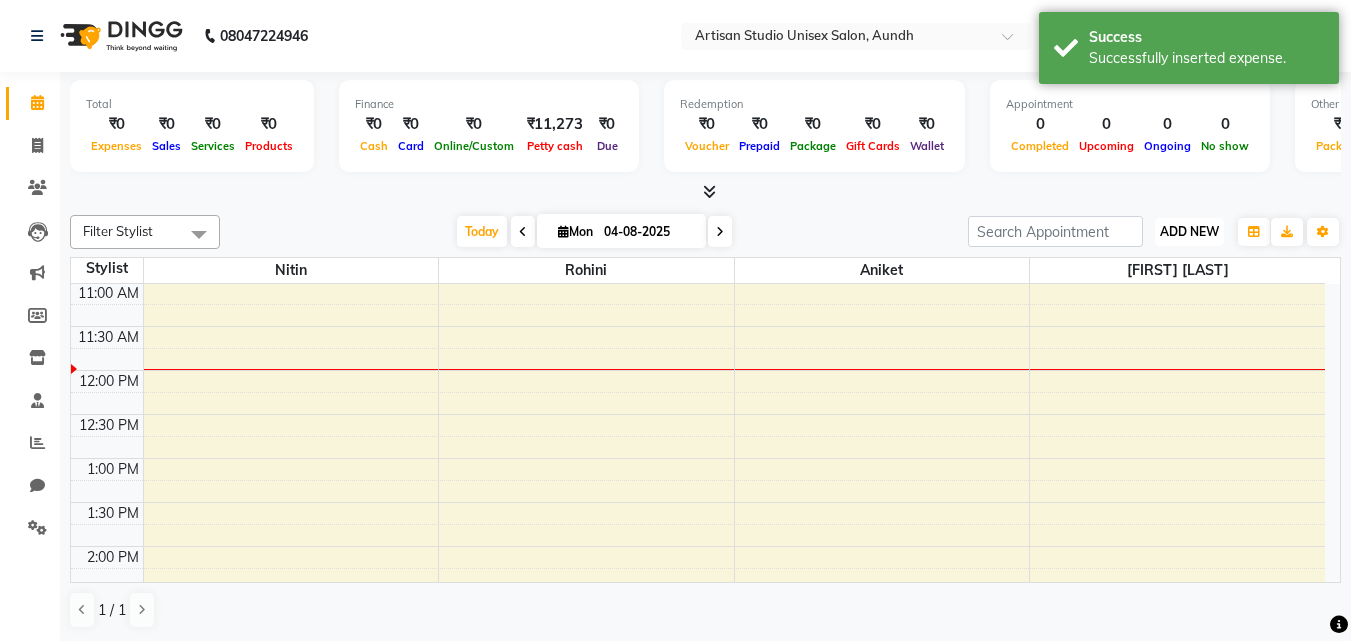 click on "ADD NEW" at bounding box center [1189, 231] 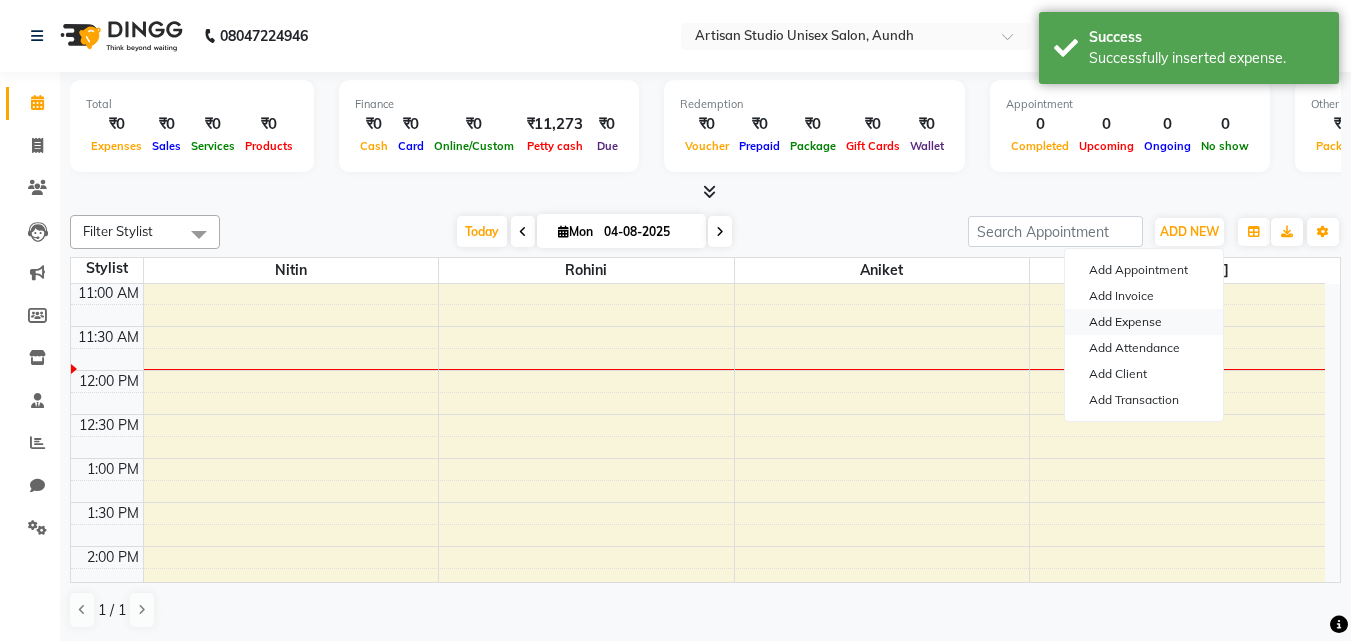 click on "Add Expense" at bounding box center [1144, 322] 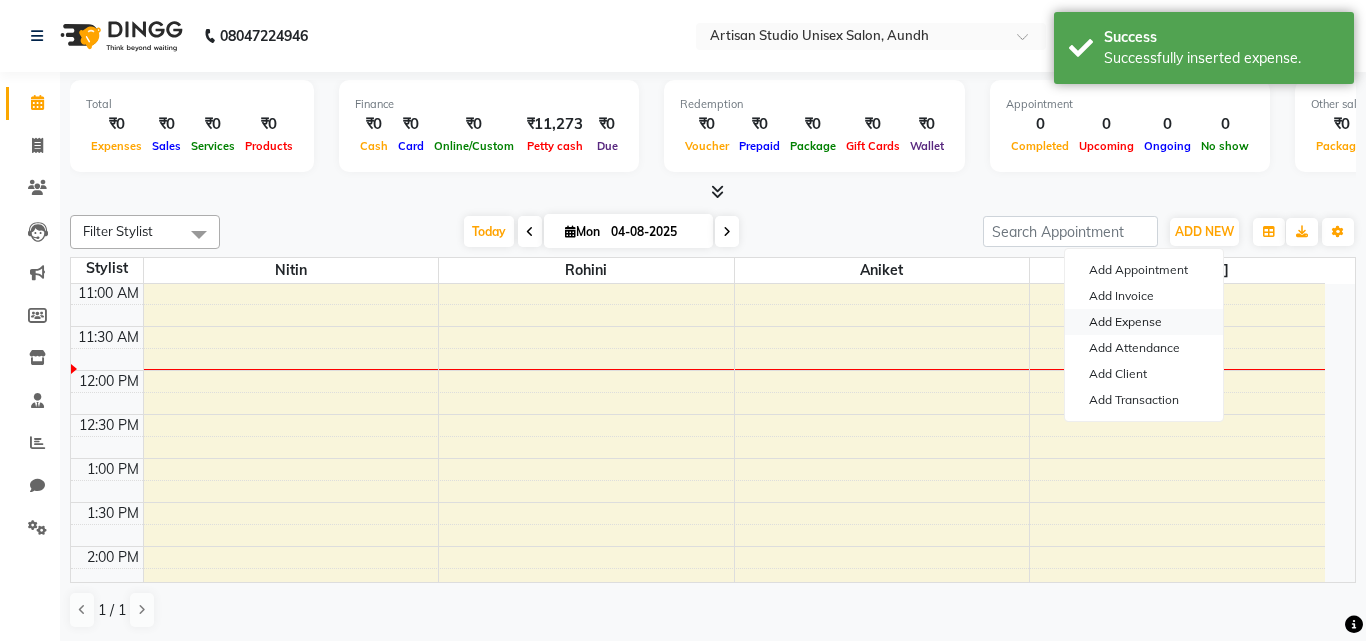 select on "1" 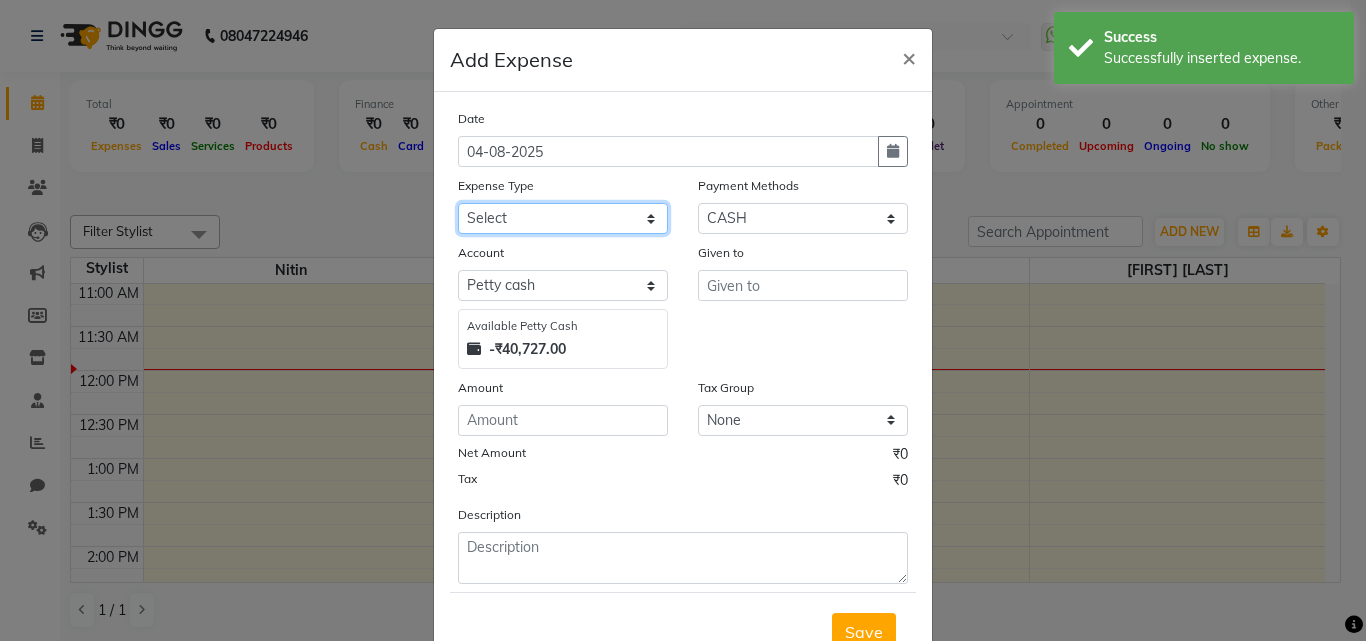 click on "Select AC Repair Ac Repair Advance Salary Bank charges Bank Loan EMI Bislary water Car maintenance  Cash transfer to bank Cash transfer to hub Client Snacks Clinical charges Dhup Deep For God Dr Baba Saheb Jayinty Equipment flex print Floractive Retail Products Fuel Garbage Govt fee Home Rent Incentive Insurance International purchase light bill Loan Repayment Lorel Retail Products Lorel Salon Use Products Maintenance Marketing Miscellaneous mobail recharge Moroccan Retail Products MRA Other Pantry Product Rent Salary Staff Snacks Tax Tea & Refreshment Utilities Water Bill Wella Retail Products Wella Salon Use Products Whatsapp Richarge Wi Fi Recharge WiFi recharge" 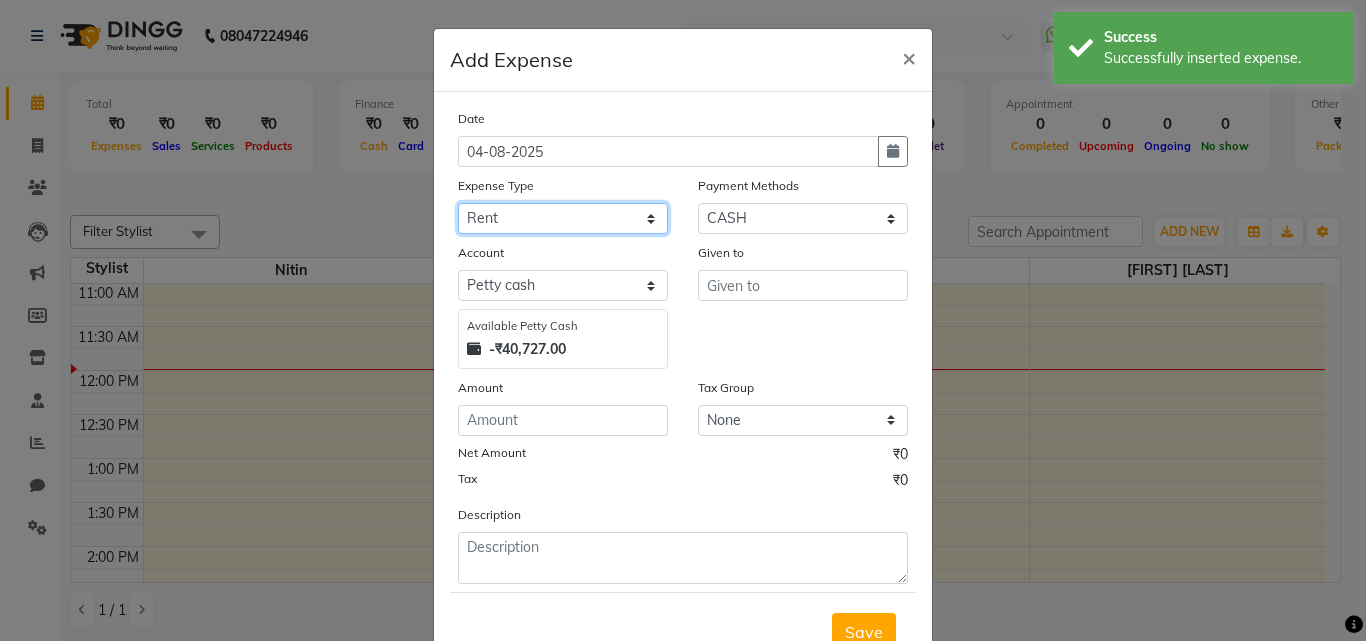 click on "Select AC Repair Ac Repair Advance Salary Bank charges Bank Loan EMI Bislary water Car maintenance  Cash transfer to bank Cash transfer to hub Client Snacks Clinical charges Dhup Deep For God Dr Baba Saheb Jayinty Equipment flex print Floractive Retail Products Fuel Garbage Govt fee Home Rent Incentive Insurance International purchase light bill Loan Repayment Lorel Retail Products Lorel Salon Use Products Maintenance Marketing Miscellaneous mobail recharge Moroccan Retail Products MRA Other Pantry Product Rent Salary Staff Snacks Tax Tea & Refreshment Utilities Water Bill Wella Retail Products Wella Salon Use Products Whatsapp Richarge Wi Fi Recharge WiFi recharge" 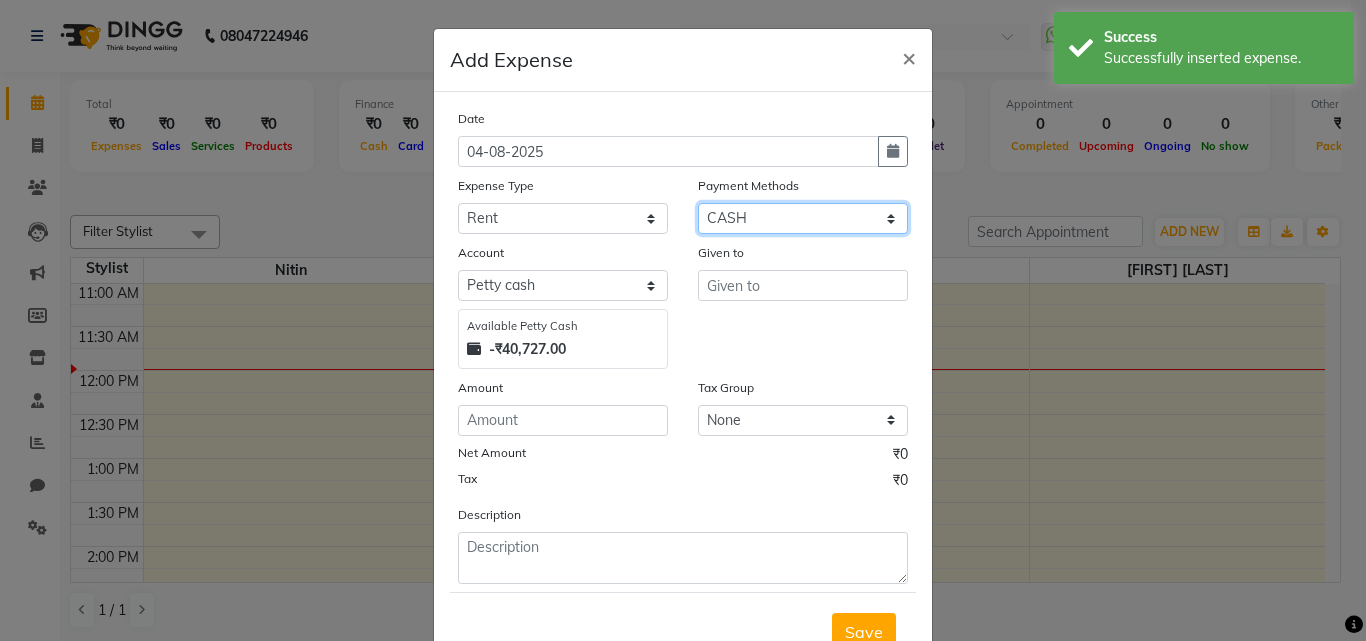 click on "Select CASH CARD ONLINE CUSTOM GPay PayTM PhonePe UPI NearBuy Points Wallet Loan BharatPay Cheque MosamBee MI Voucher Bank Family Visa Card Master Card Prepaid Package Voucher Gift Card BharatPay Card UPI BharatPay Other Cards Juice by MCB MyT Money MariDeal DefiDeal Deal.mu THD TCL CEdge Card M UPI M UPI Axis UPI Union Card (Indian Bank) Card (DL Bank) RS BTC Wellnessta Razorpay Complimentary Nift Spa Finder Spa Week Venmo BFL LoanTap SaveIN GMoney ATH Movil On Account Chamber Gift Card Trade Comp Donation Card on File Envision BRAC Card City Card bKash Credit Card Debit Card Shoutlo LUZO Jazz Cash AmEx Discover Tabby Online W Room Charge Room Charge USD Room Charge Euro Room Charge EGP Room Charge GBP Bajaj Finserv Bad Debts Card: IDFC Card: IOB Coupon Gcash PayMaya Instamojo COnline UOnline SOnline SCard Paypal PPR PPV PPC PPN PPG PPE CAMP Benefit ATH Movil Dittor App Rupay Diners iPrepaid iPackage District App Pine Labs Cash Payment Pnb Bank GPay NT Cash Lash GPay Lash Cash Nail GPay Nail Cash BANKTANSFER" 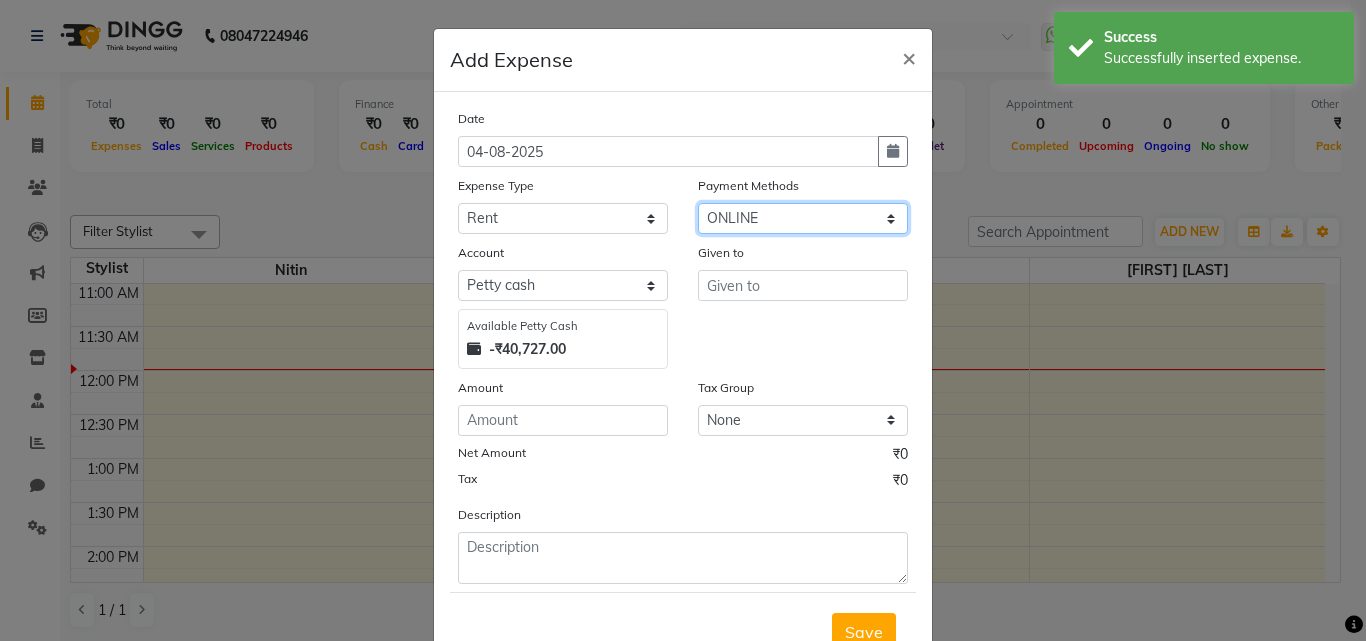 click on "Select CASH CARD ONLINE CUSTOM GPay PayTM PhonePe UPI NearBuy Points Wallet Loan BharatPay Cheque MosamBee MI Voucher Bank Family Visa Card Master Card Prepaid Package Voucher Gift Card BharatPay Card UPI BharatPay Other Cards Juice by MCB MyT Money MariDeal DefiDeal Deal.mu THD TCL CEdge Card M UPI M UPI Axis UPI Union Card (Indian Bank) Card (DL Bank) RS BTC Wellnessta Razorpay Complimentary Nift Spa Finder Spa Week Venmo BFL LoanTap SaveIN GMoney ATH Movil On Account Chamber Gift Card Trade Comp Donation Card on File Envision BRAC Card City Card bKash Credit Card Debit Card Shoutlo LUZO Jazz Cash AmEx Discover Tabby Online W Room Charge Room Charge USD Room Charge Euro Room Charge EGP Room Charge GBP Bajaj Finserv Bad Debts Card: IDFC Card: IOB Coupon Gcash PayMaya Instamojo COnline UOnline SOnline SCard Paypal PPR PPV PPC PPN PPG PPE CAMP Benefit ATH Movil Dittor App Rupay Diners iPrepaid iPackage District App Pine Labs Cash Payment Pnb Bank GPay NT Cash Lash GPay Lash Cash Nail GPay Nail Cash BANKTANSFER" 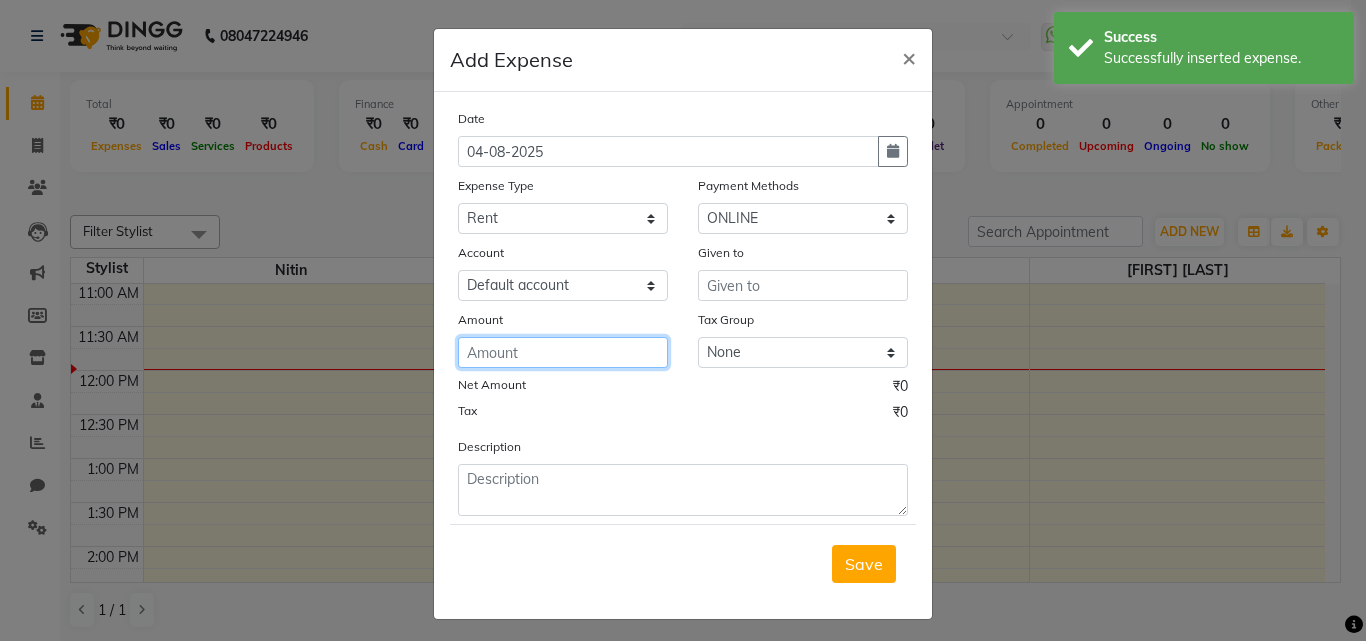 click 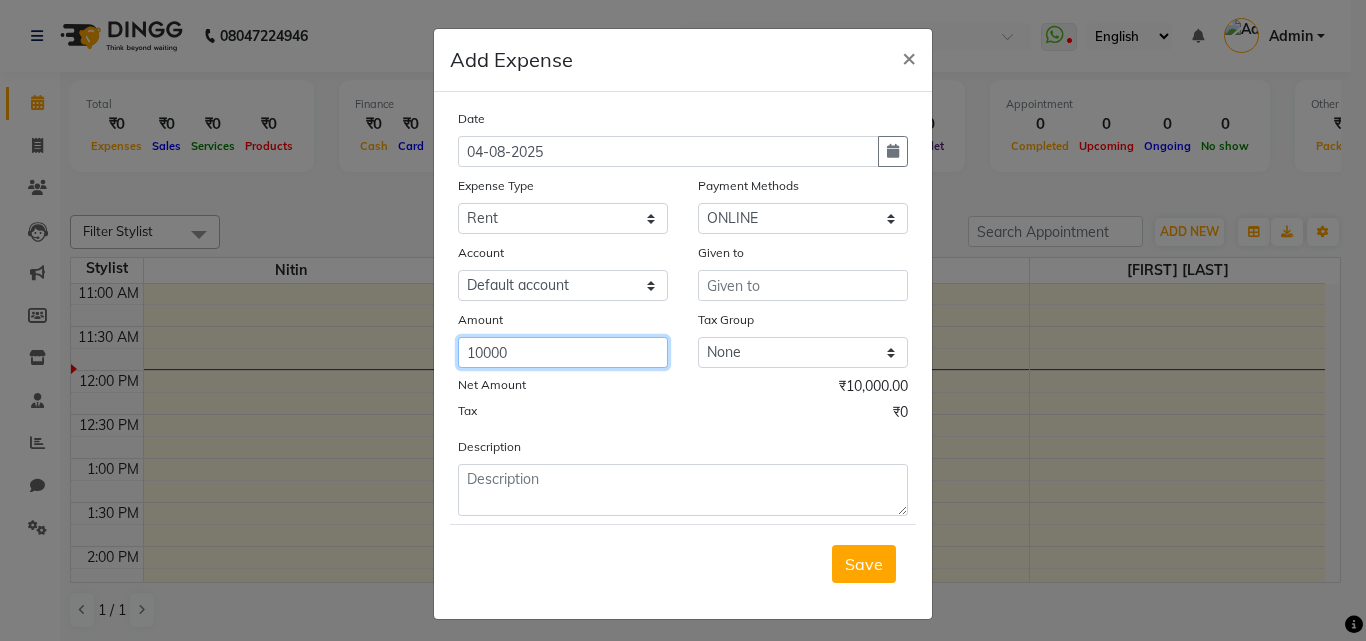 type on "10000" 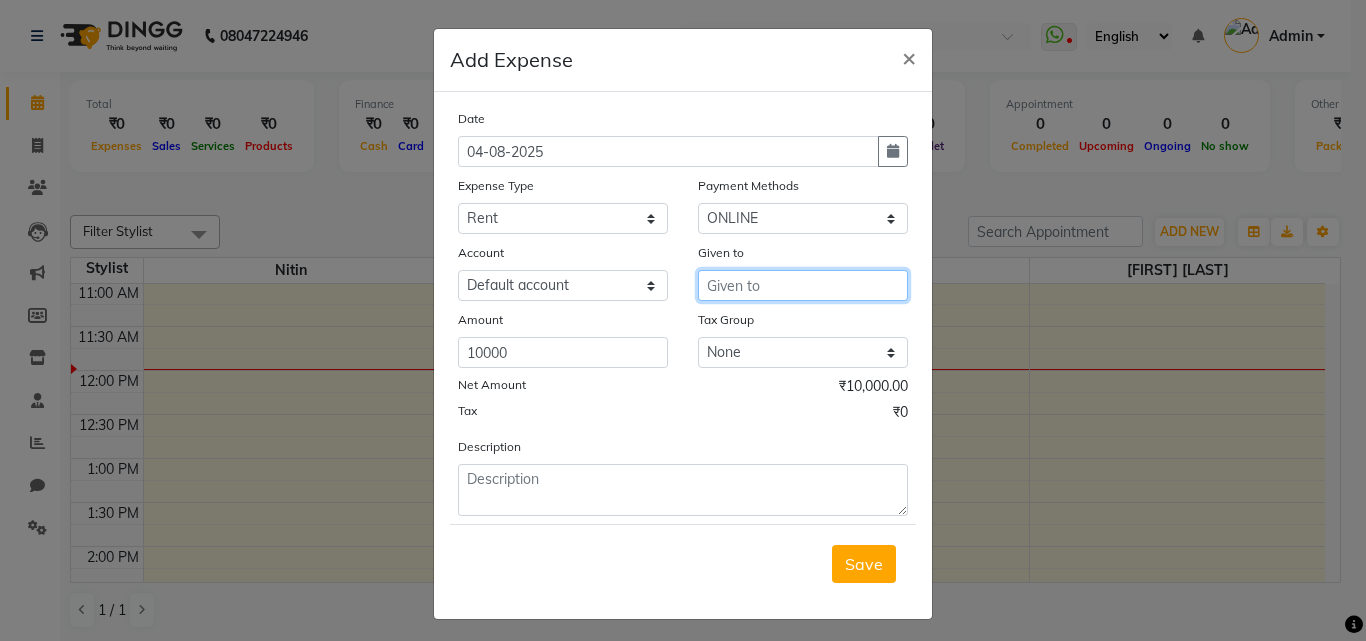 click at bounding box center (803, 285) 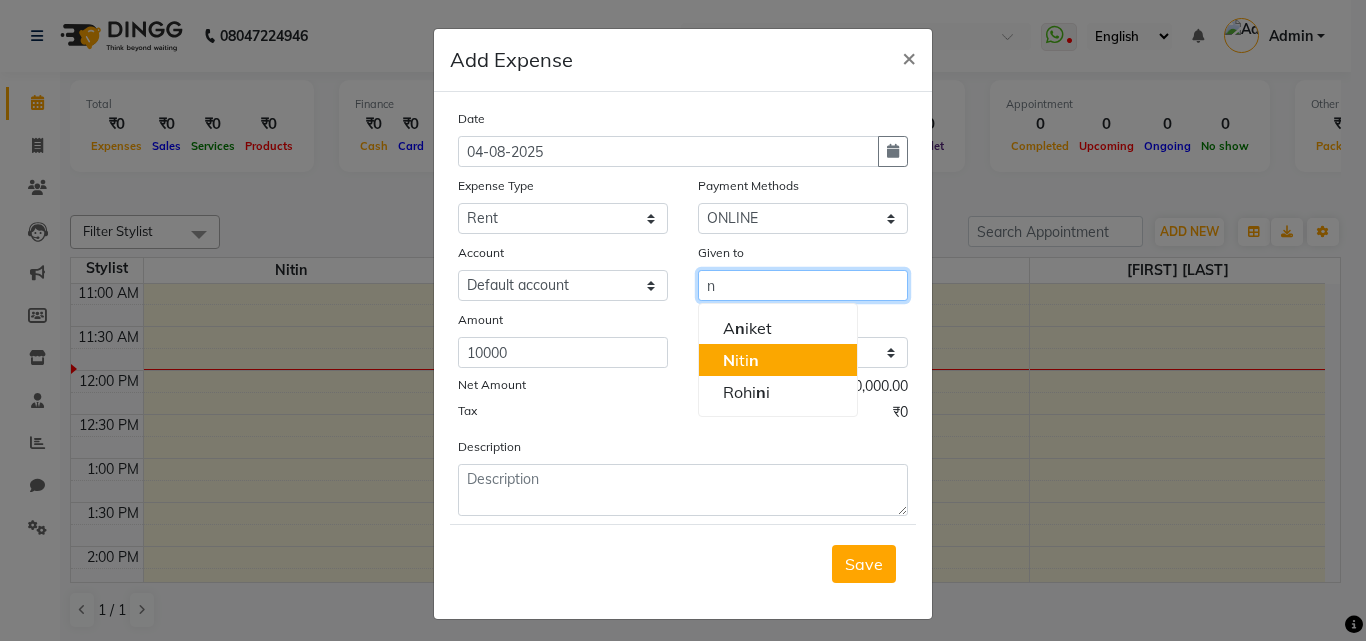 click on "N iti n" at bounding box center (741, 360) 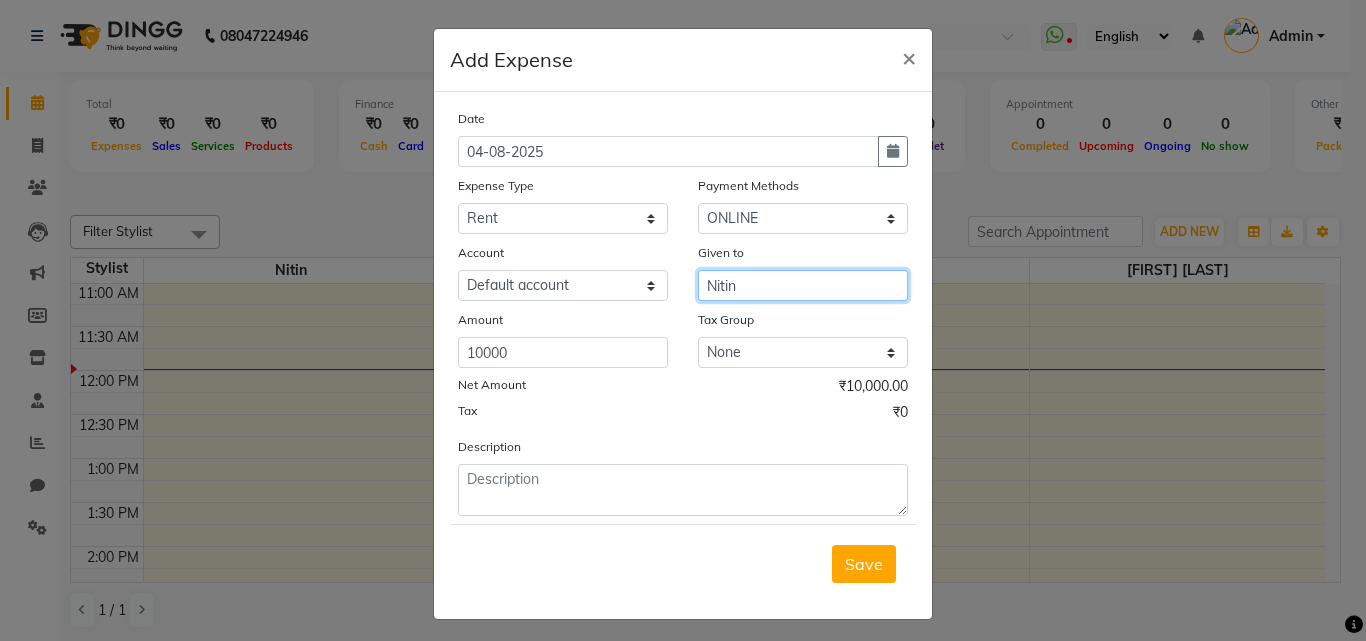 type on "Nitin" 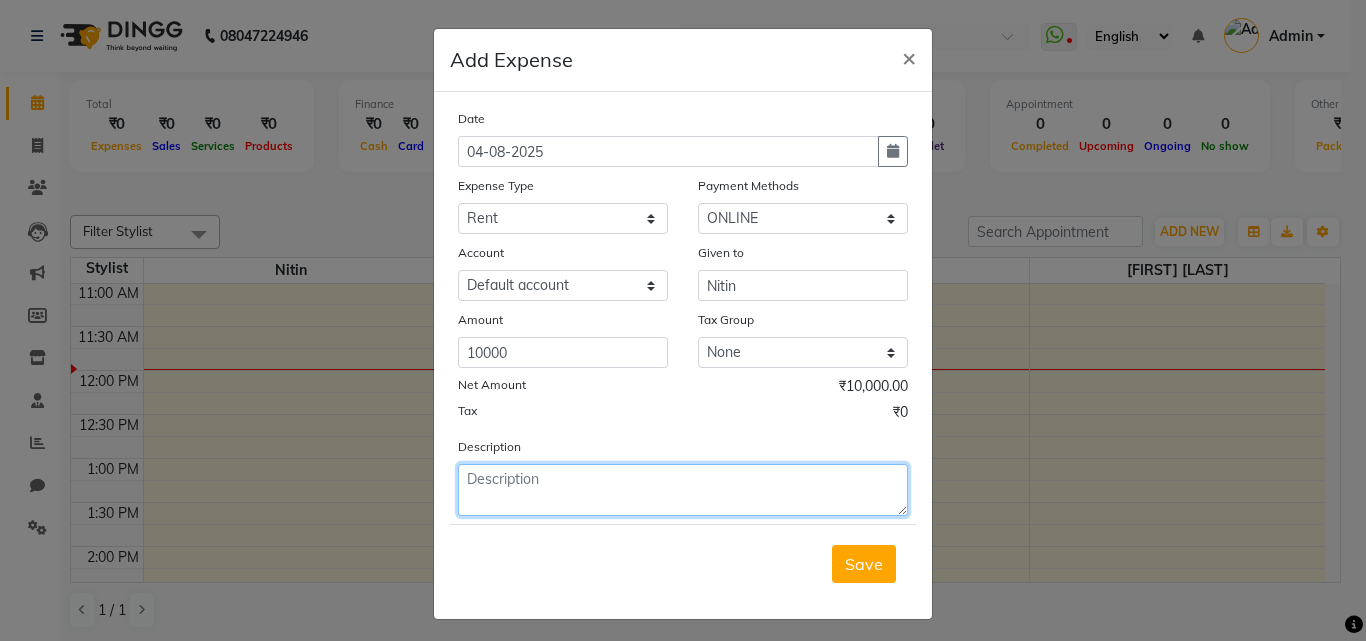click 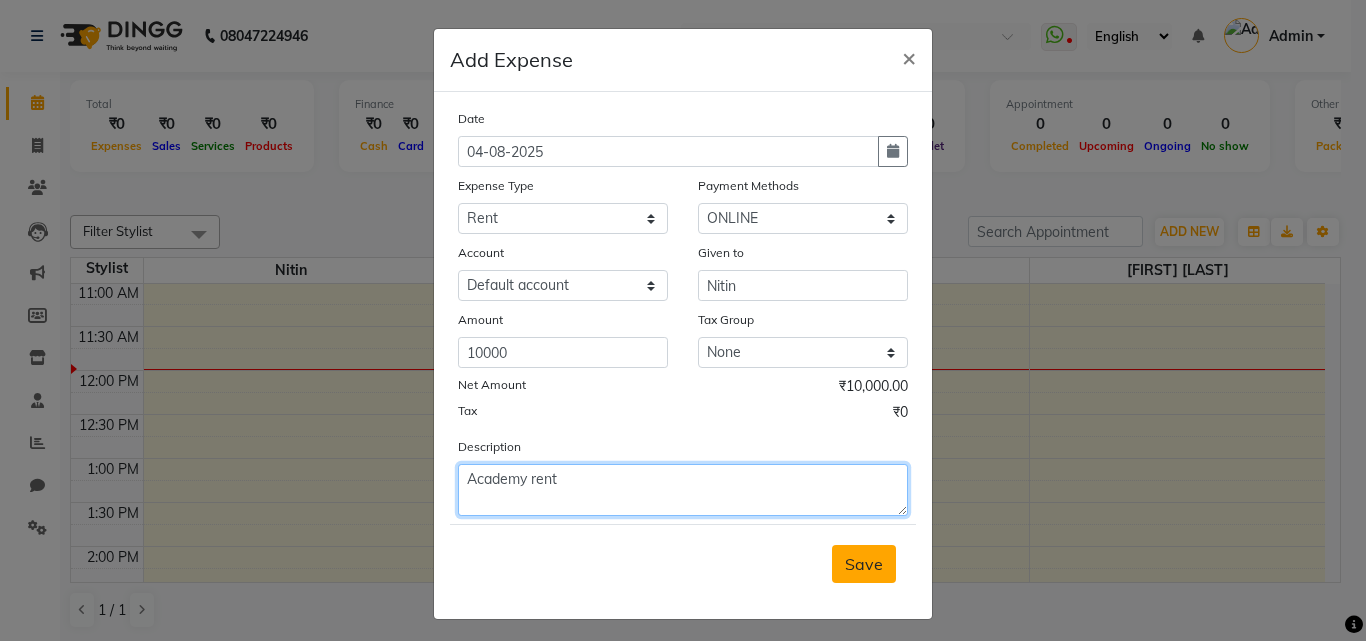 type on "Academy rent" 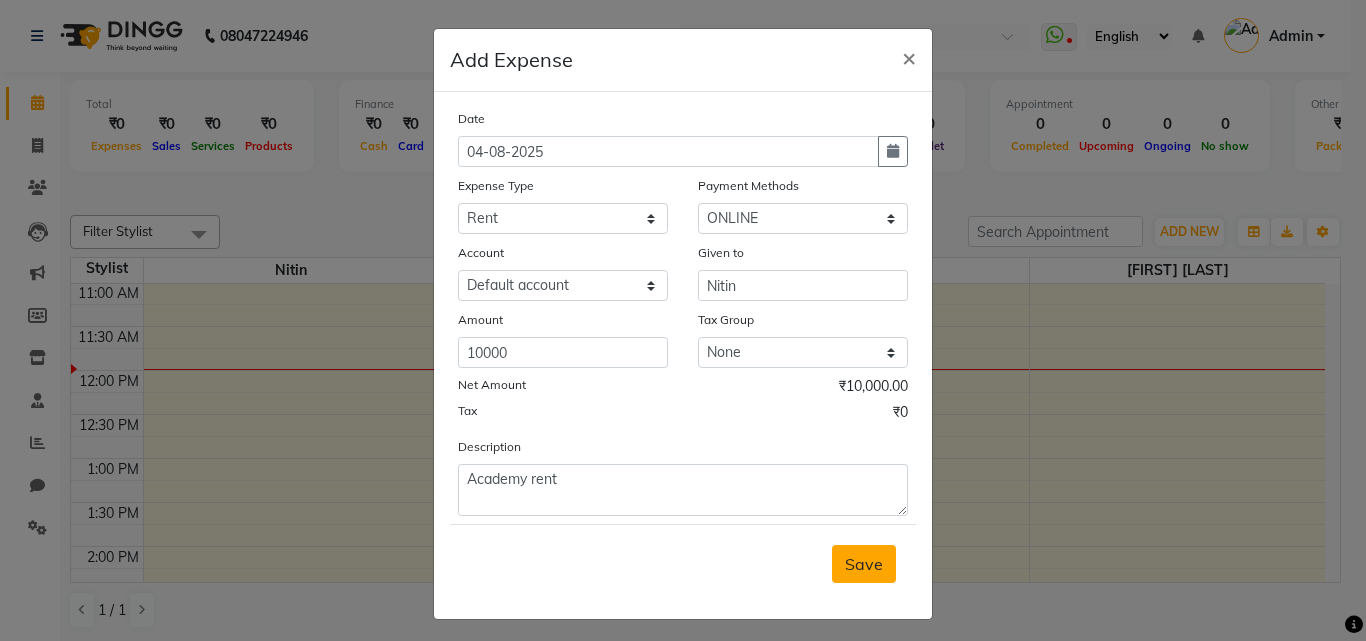 click on "Save" at bounding box center (864, 564) 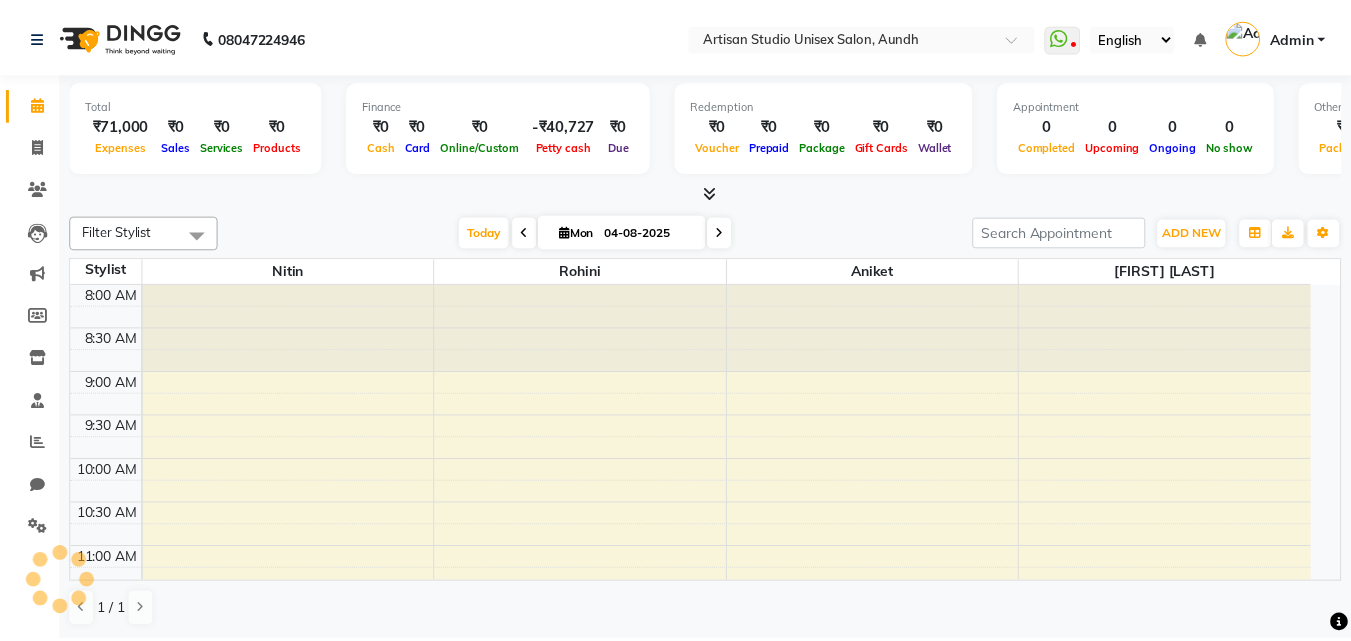 scroll, scrollTop: 0, scrollLeft: 0, axis: both 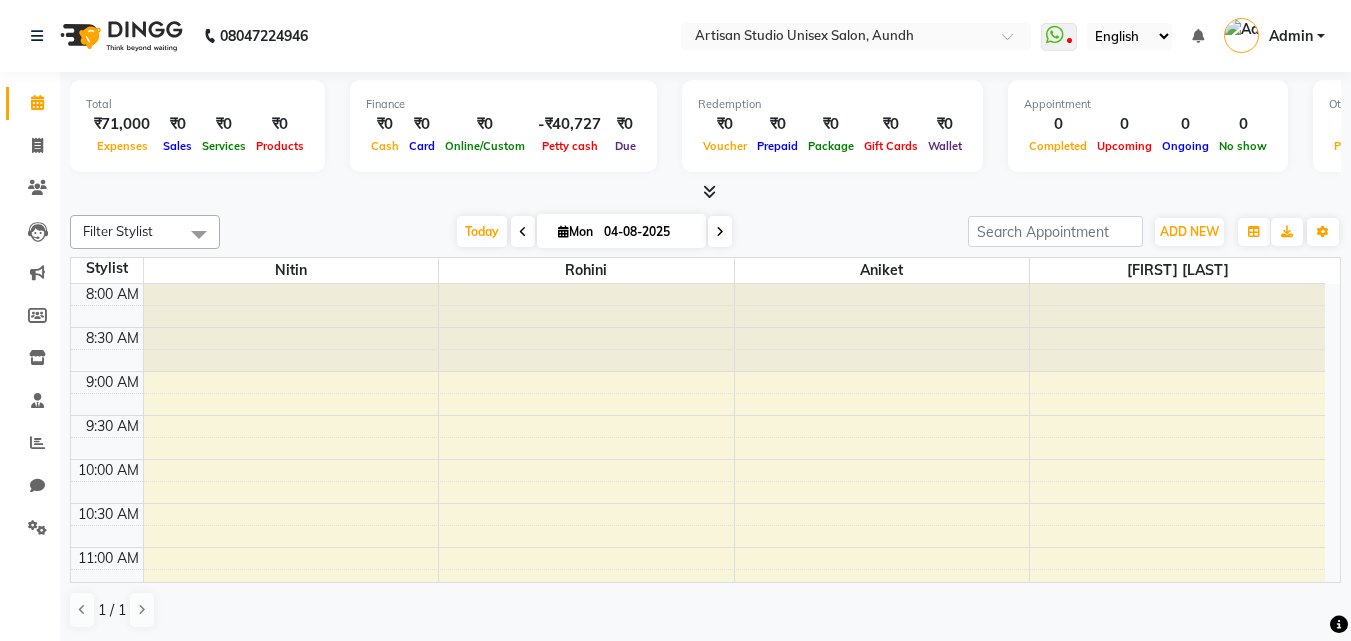 click at bounding box center (709, 191) 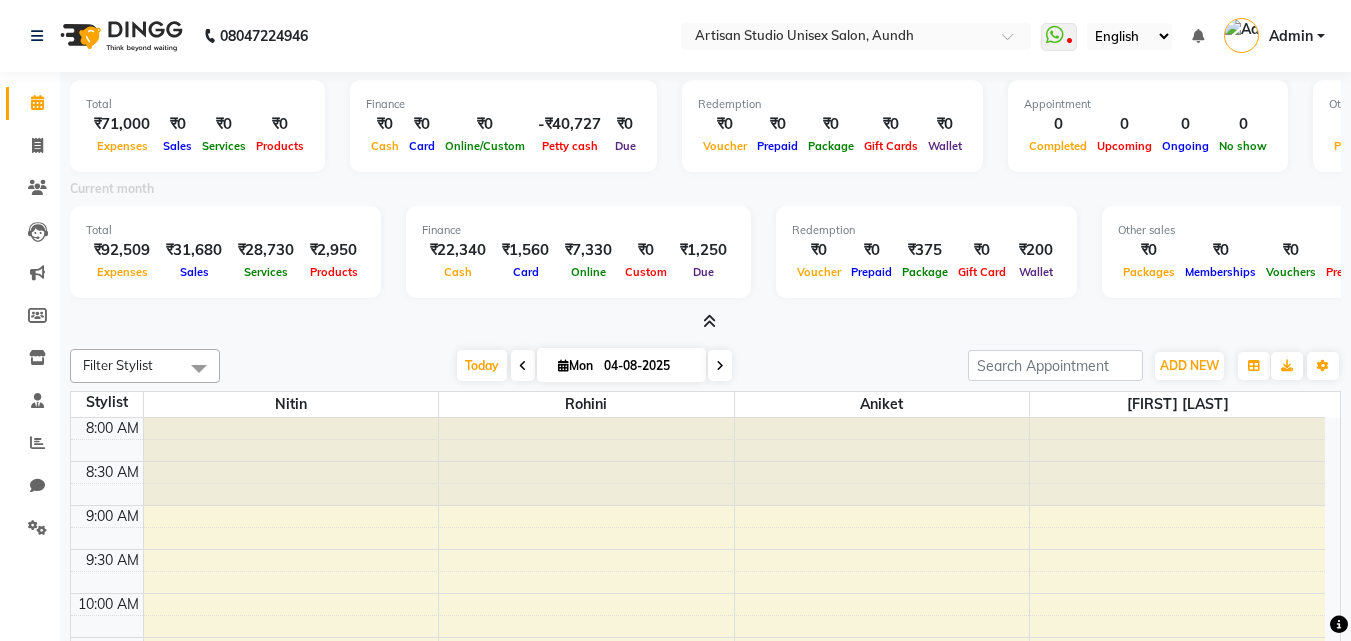 click at bounding box center [709, 321] 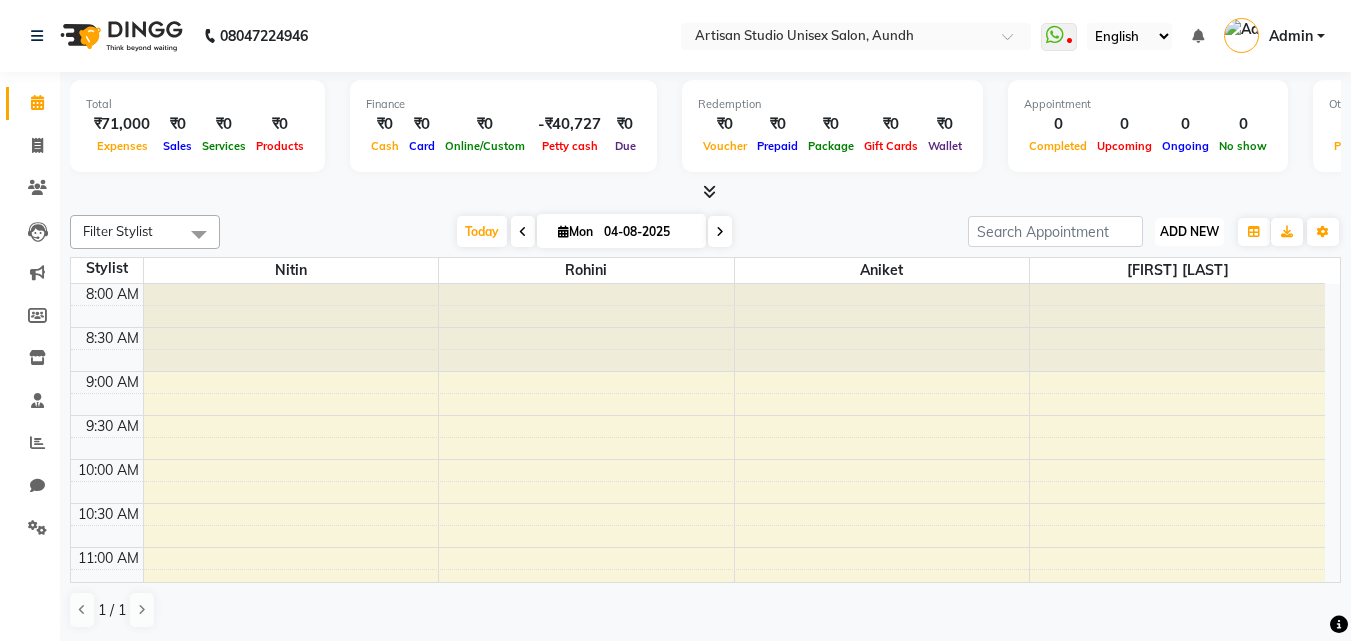 click on "ADD NEW" at bounding box center (1189, 231) 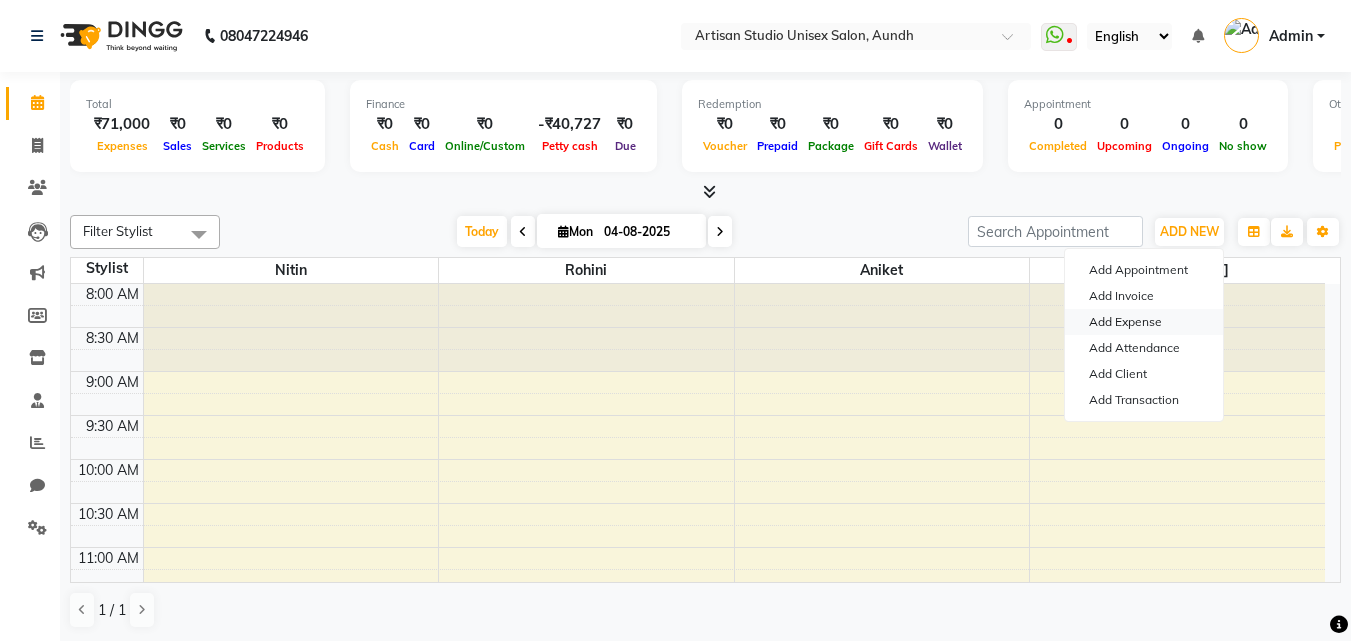 click on "Add Expense" at bounding box center [1144, 322] 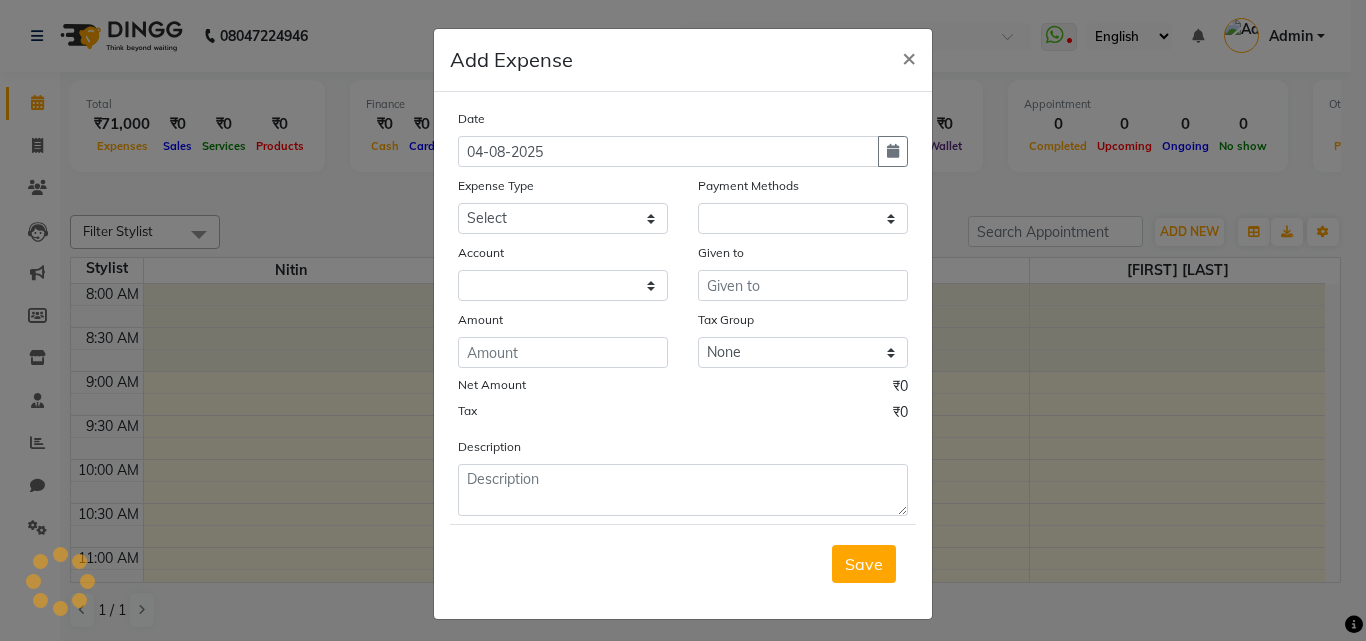 select on "1" 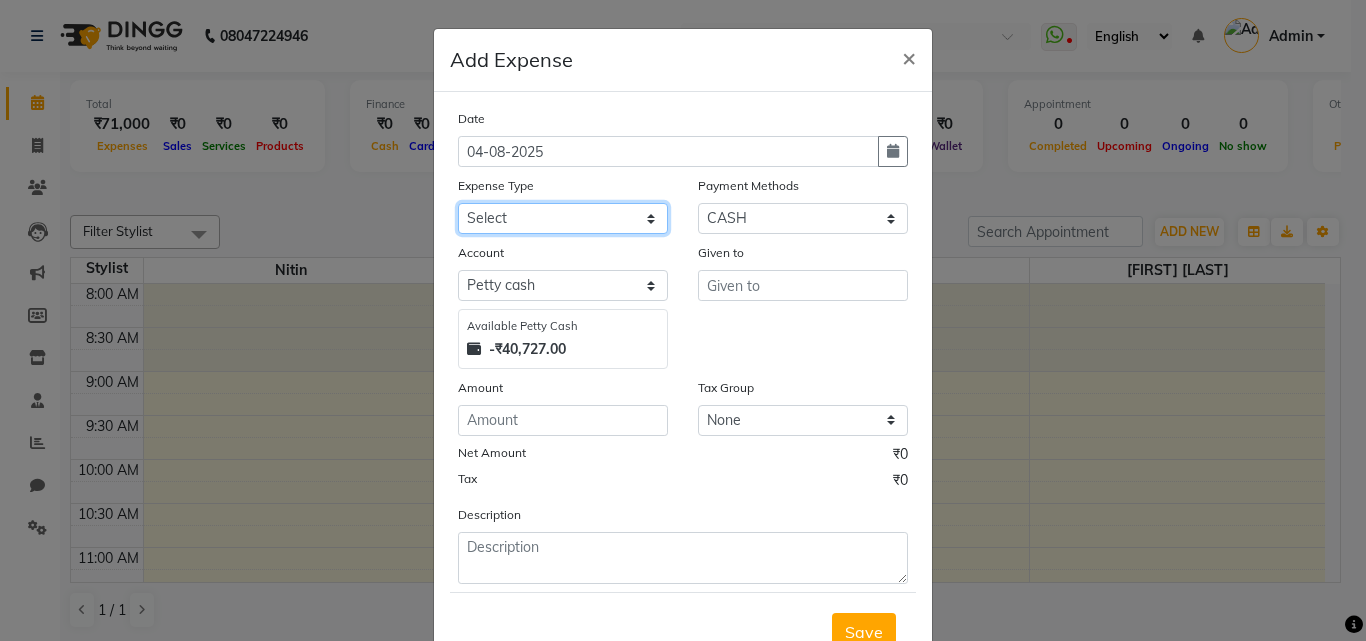 click on "Select AC Repair Ac Repair Advance Salary Bank charges Bank Loan EMI Bislary water Car maintenance  Cash transfer to bank Cash transfer to hub Client Snacks Clinical charges Dhup Deep For God Dr Baba Saheb Jayinty Equipment flex print Floractive Retail Products Fuel Garbage Govt fee Home Rent Incentive Insurance International purchase light bill Loan Repayment Lorel Retail Products Lorel Salon Use Products Maintenance Marketing Miscellaneous mobail recharge Moroccan Retail Products MRA Other Pantry Product Rent Salary Staff Snacks Tax Tea & Refreshment Utilities Water Bill Wella Retail Products Wella Salon Use Products Whatsapp Richarge Wi Fi Recharge WiFi recharge" 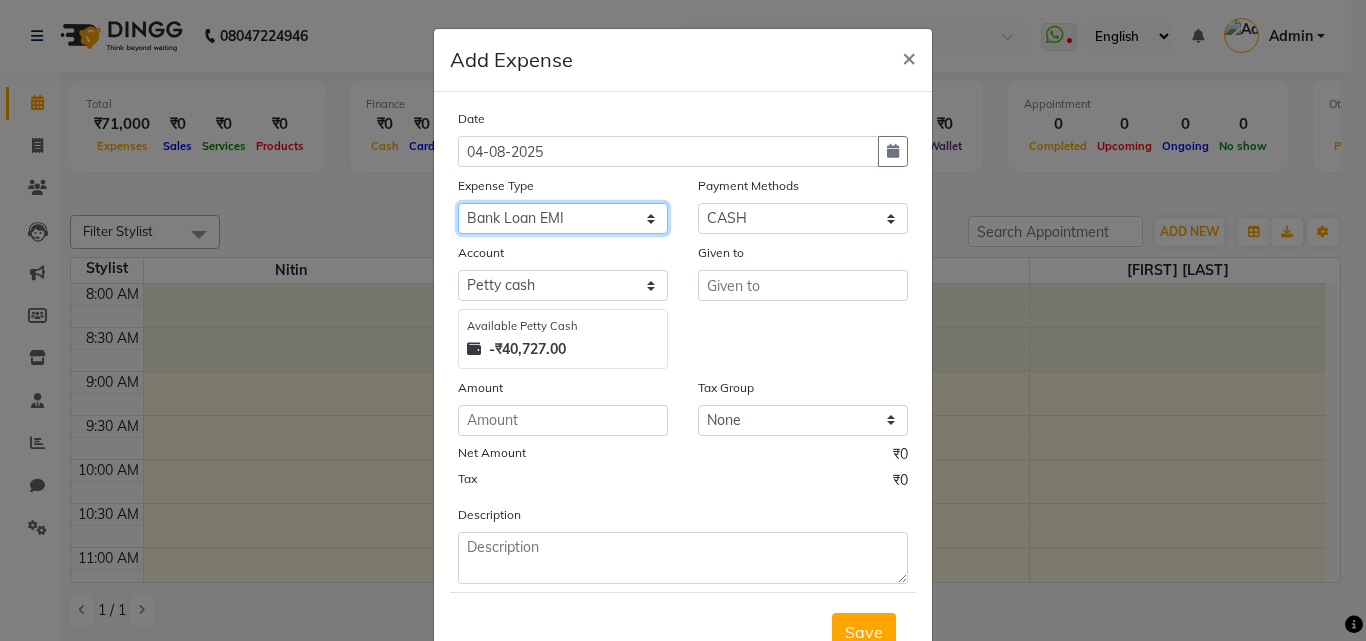 click on "Select AC Repair Ac Repair Advance Salary Bank charges Bank Loan EMI Bislary water Car maintenance  Cash transfer to bank Cash transfer to hub Client Snacks Clinical charges Dhup Deep For God Dr Baba Saheb Jayinty Equipment flex print Floractive Retail Products Fuel Garbage Govt fee Home Rent Incentive Insurance International purchase light bill Loan Repayment Lorel Retail Products Lorel Salon Use Products Maintenance Marketing Miscellaneous mobail recharge Moroccan Retail Products MRA Other Pantry Product Rent Salary Staff Snacks Tax Tea & Refreshment Utilities Water Bill Wella Retail Products Wella Salon Use Products Whatsapp Richarge Wi Fi Recharge WiFi recharge" 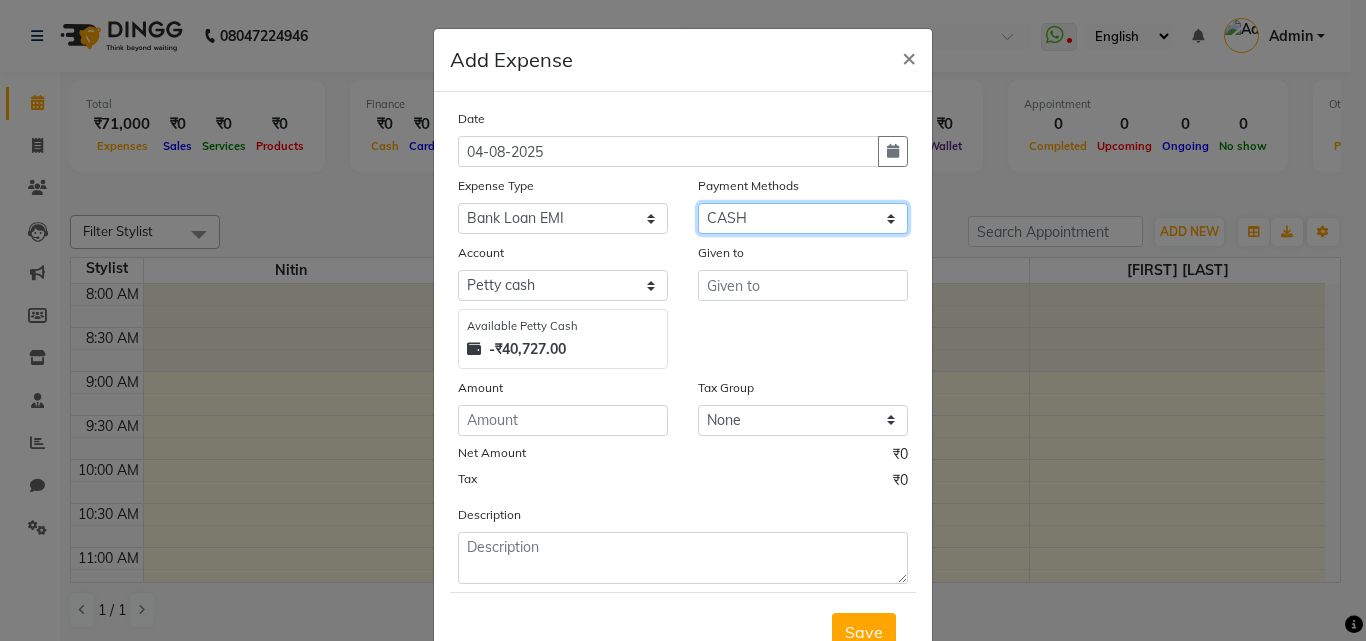 click on "Select CASH CARD ONLINE CUSTOM GPay PayTM PhonePe UPI NearBuy Points Wallet Loan BharatPay Cheque MosamBee MI Voucher Bank Family Visa Card Master Card Prepaid Package Voucher Gift Card BharatPay Card UPI BharatPay Other Cards Juice by MCB MyT Money MariDeal DefiDeal Deal.mu THD TCL CEdge Card M UPI M UPI Axis UPI Union Card (Indian Bank) Card (DL Bank) RS BTC Wellnessta Razorpay Complimentary Nift Spa Finder Spa Week Venmo BFL LoanTap SaveIN GMoney ATH Movil On Account Chamber Gift Card Trade Comp Donation Card on File Envision BRAC Card City Card bKash Credit Card Debit Card Shoutlo LUZO Jazz Cash AmEx Discover Tabby Online W Room Charge Room Charge USD Room Charge Euro Room Charge EGP Room Charge GBP Bajaj Finserv Bad Debts Card: IDFC Card: IOB Coupon Gcash PayMaya Instamojo COnline UOnline SOnline SCard Paypal PPR PPV PPC PPN PPG PPE CAMP Benefit ATH Movil Dittor App Rupay Diners iPrepaid iPackage District App Pine Labs Cash Payment Pnb Bank GPay NT Cash Lash GPay Lash Cash Nail GPay Nail Cash BANKTANSFER" 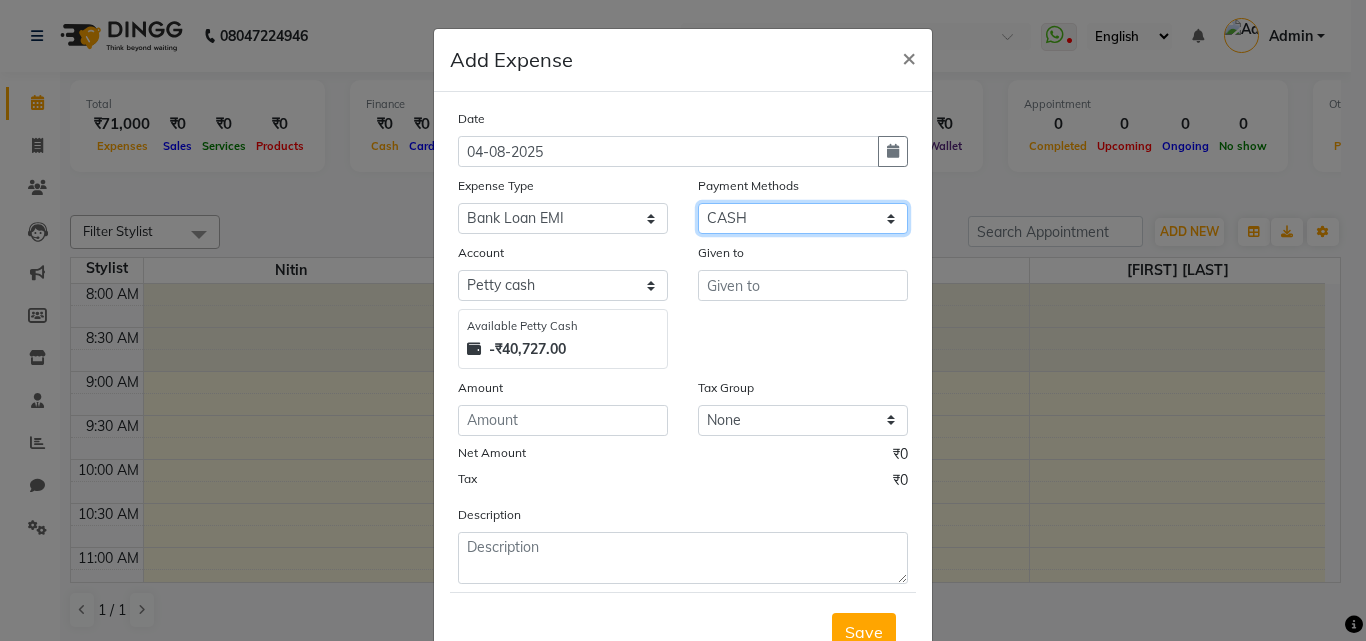 select on "3" 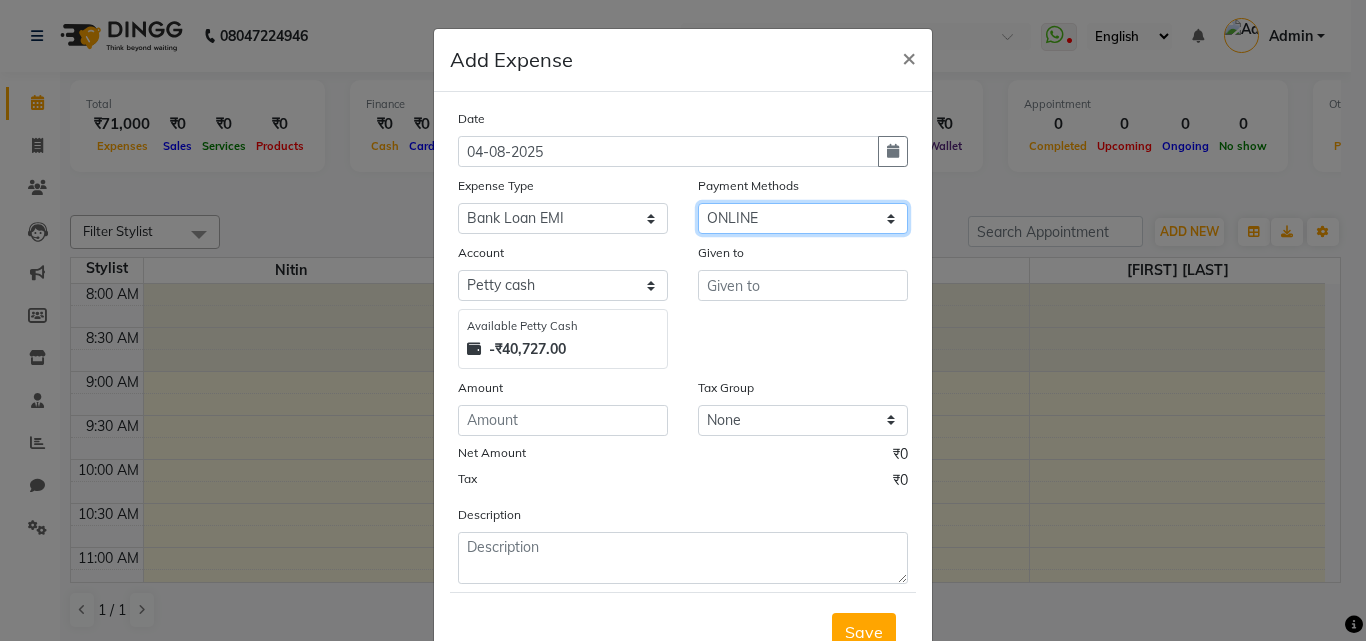 click on "Select CASH CARD ONLINE CUSTOM GPay PayTM PhonePe UPI NearBuy Points Wallet Loan BharatPay Cheque MosamBee MI Voucher Bank Family Visa Card Master Card Prepaid Package Voucher Gift Card BharatPay Card UPI BharatPay Other Cards Juice by MCB MyT Money MariDeal DefiDeal Deal.mu THD TCL CEdge Card M UPI M UPI Axis UPI Union Card (Indian Bank) Card (DL Bank) RS BTC Wellnessta Razorpay Complimentary Nift Spa Finder Spa Week Venmo BFL LoanTap SaveIN GMoney ATH Movil On Account Chamber Gift Card Trade Comp Donation Card on File Envision BRAC Card City Card bKash Credit Card Debit Card Shoutlo LUZO Jazz Cash AmEx Discover Tabby Online W Room Charge Room Charge USD Room Charge Euro Room Charge EGP Room Charge GBP Bajaj Finserv Bad Debts Card: IDFC Card: IOB Coupon Gcash PayMaya Instamojo COnline UOnline SOnline SCard Paypal PPR PPV PPC PPN PPG PPE CAMP Benefit ATH Movil Dittor App Rupay Diners iPrepaid iPackage District App Pine Labs Cash Payment Pnb Bank GPay NT Cash Lash GPay Lash Cash Nail GPay Nail Cash BANKTANSFER" 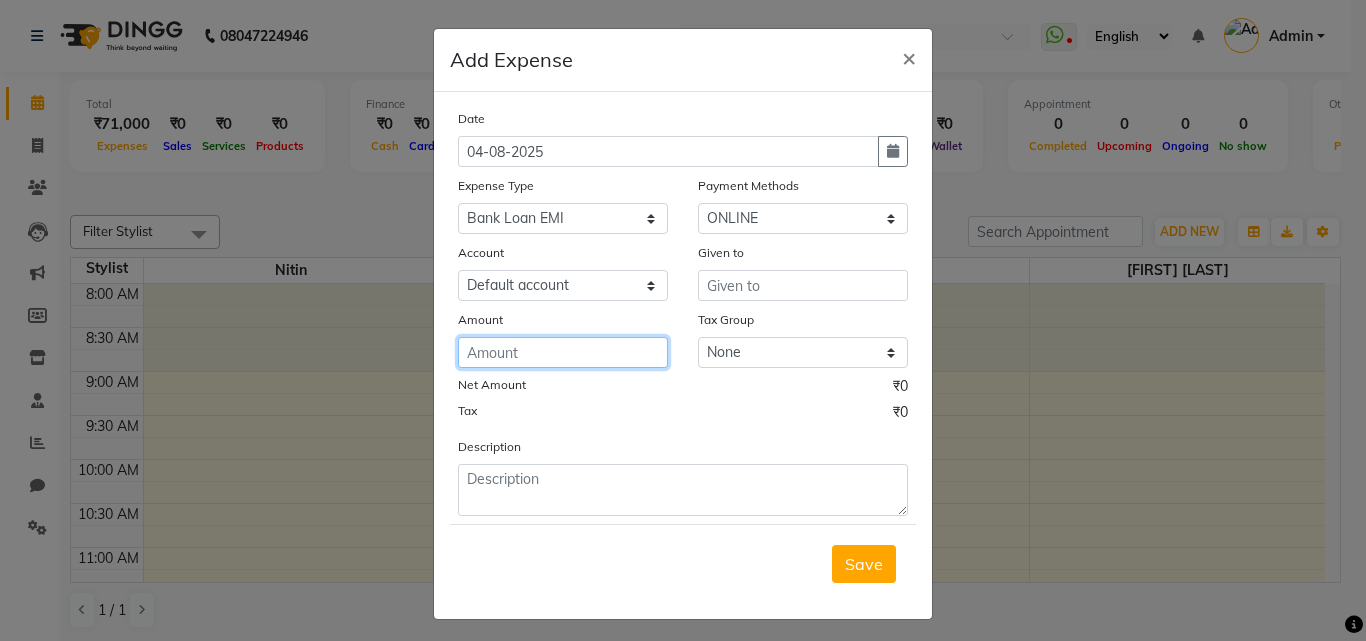 click 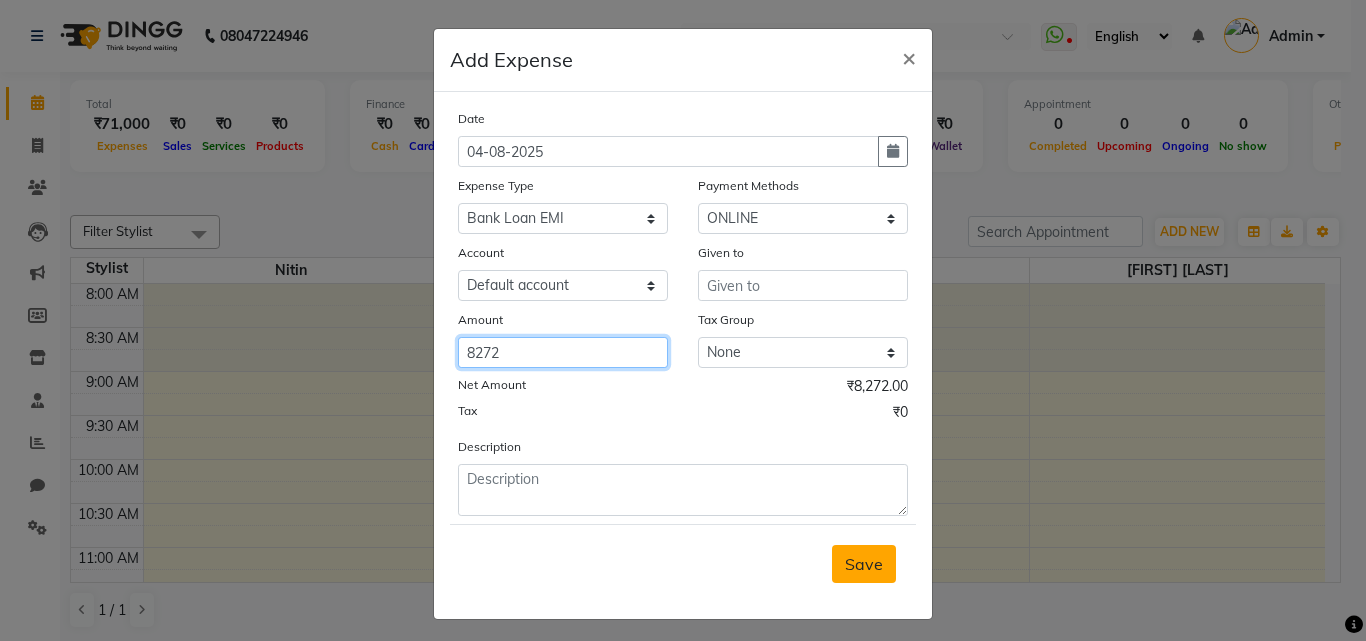 type on "8272" 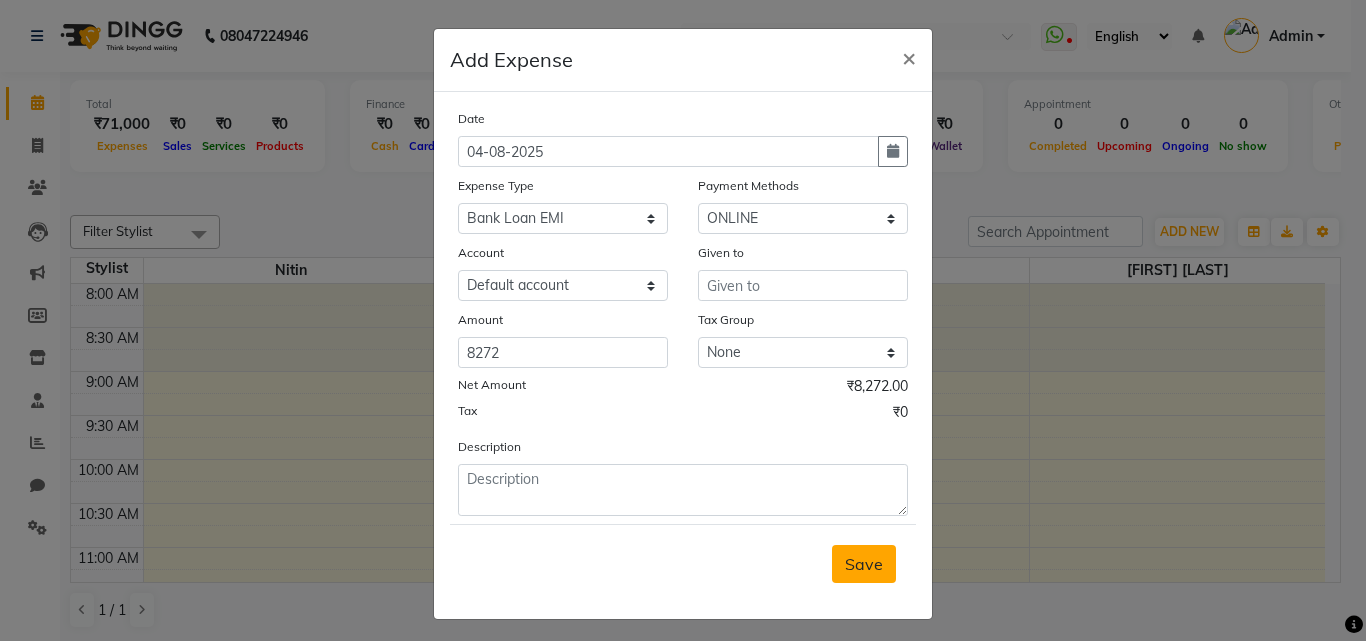 click on "Save" at bounding box center (864, 564) 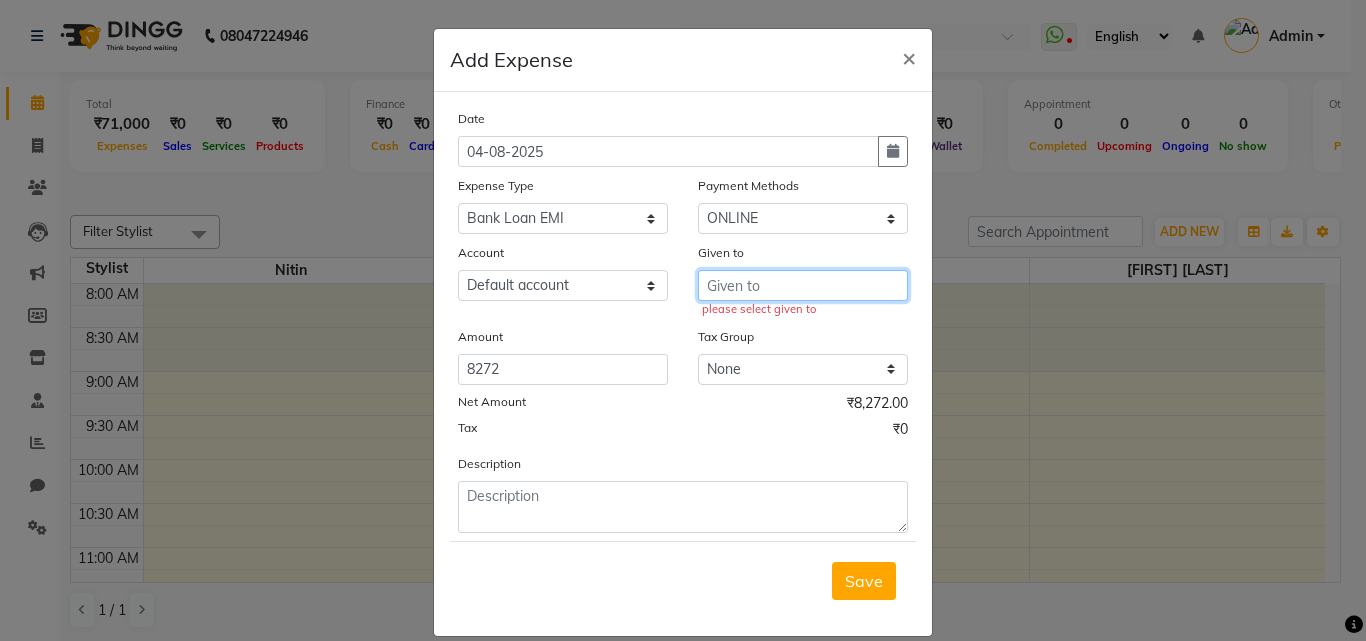 click at bounding box center [803, 285] 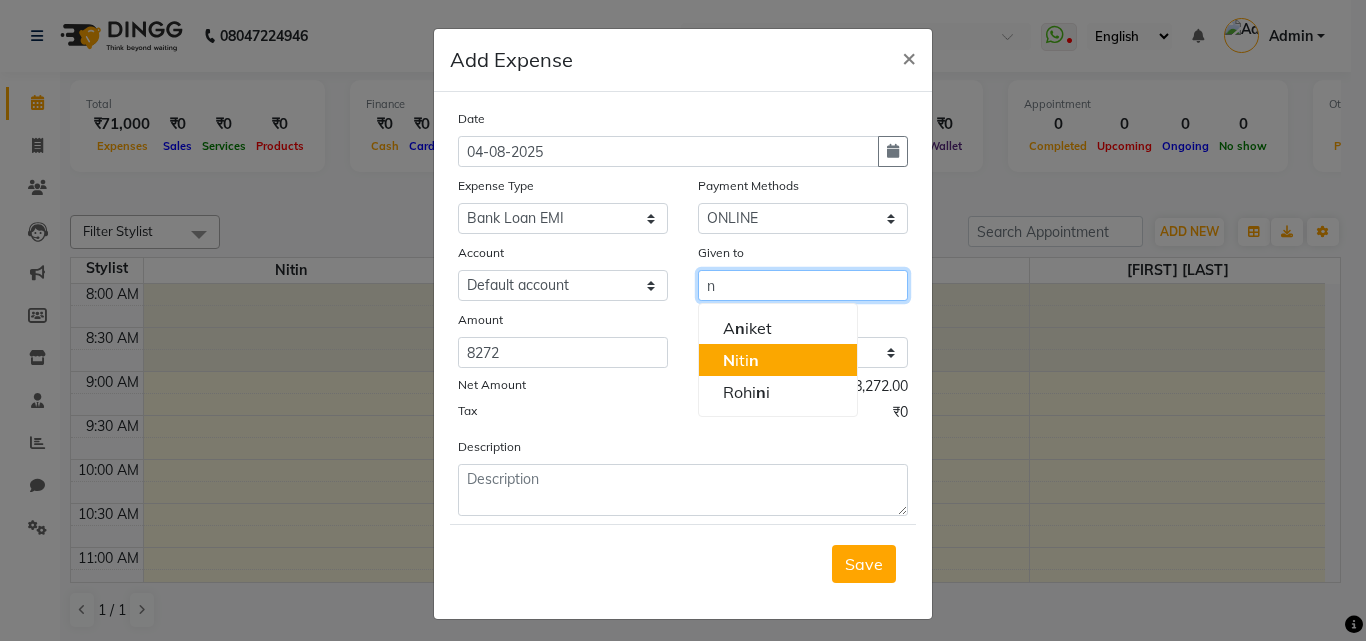 click on "N iti n" at bounding box center (778, 360) 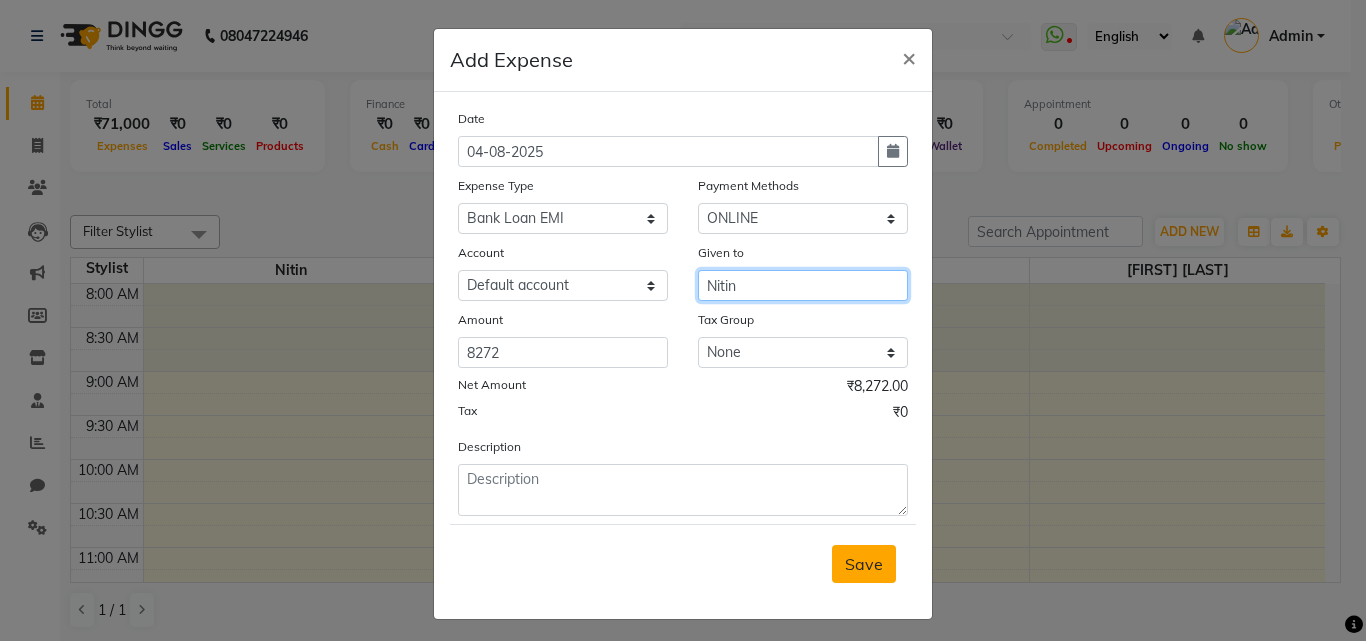type on "Nitin" 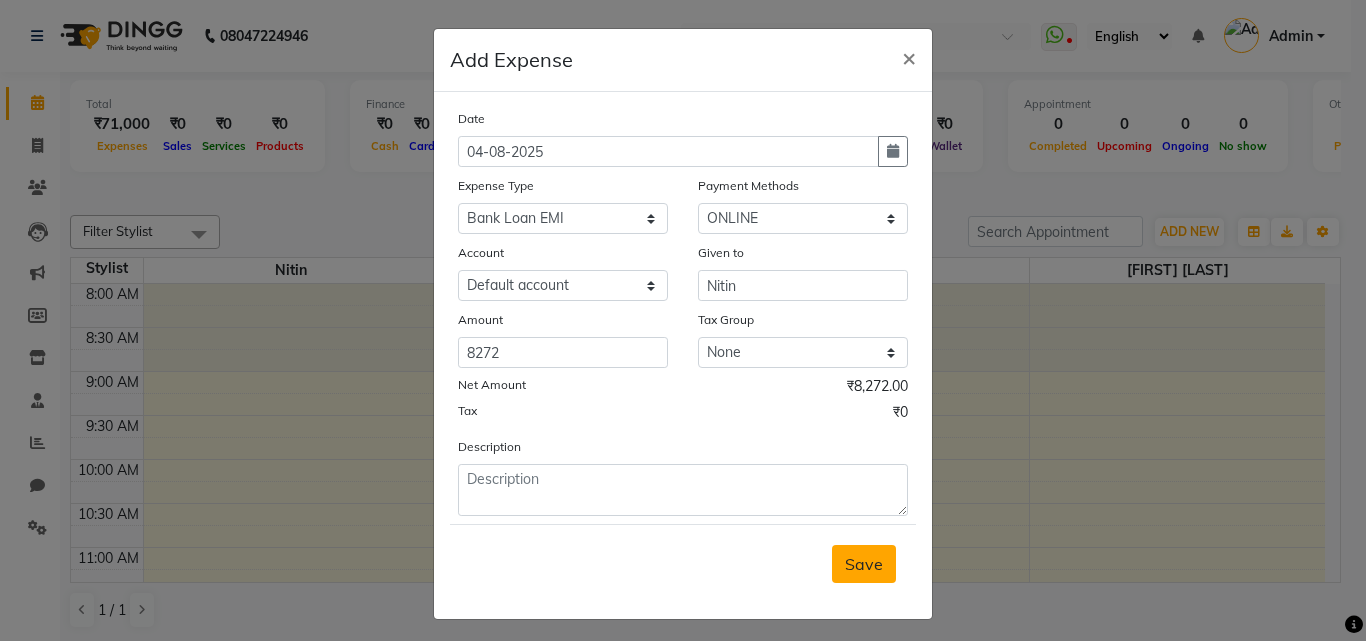 click on "Save" at bounding box center (864, 564) 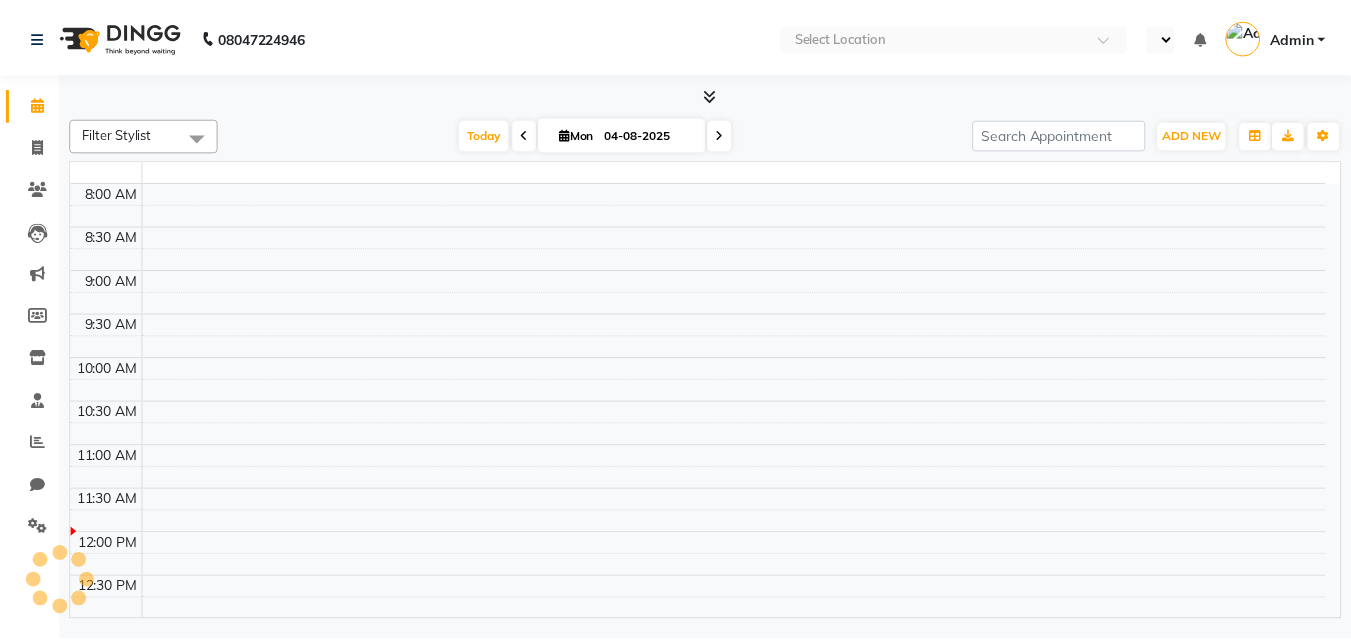 scroll, scrollTop: 0, scrollLeft: 0, axis: both 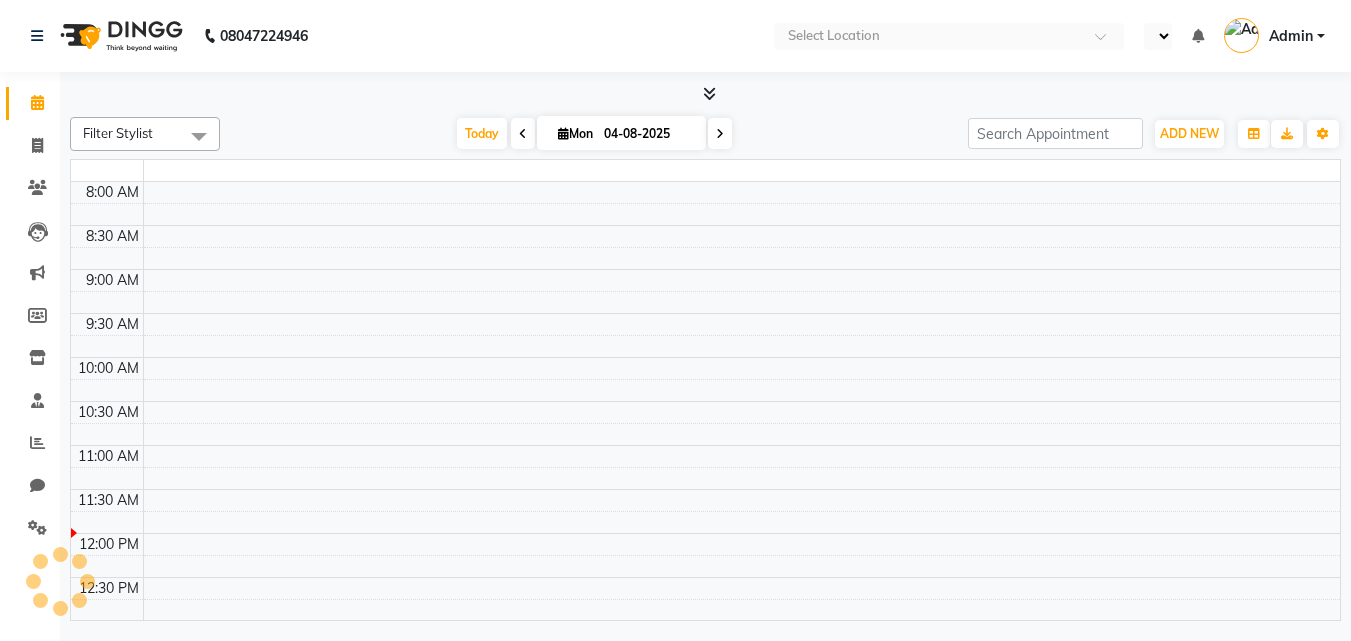 select on "en" 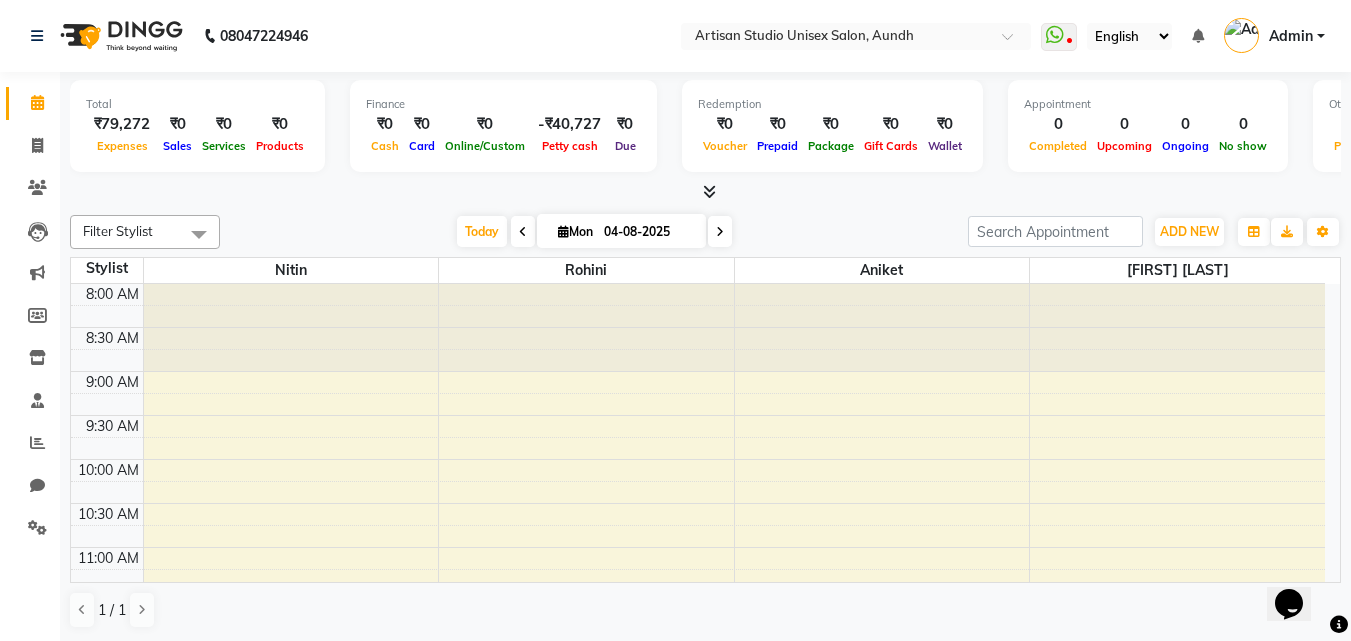 scroll, scrollTop: 0, scrollLeft: 0, axis: both 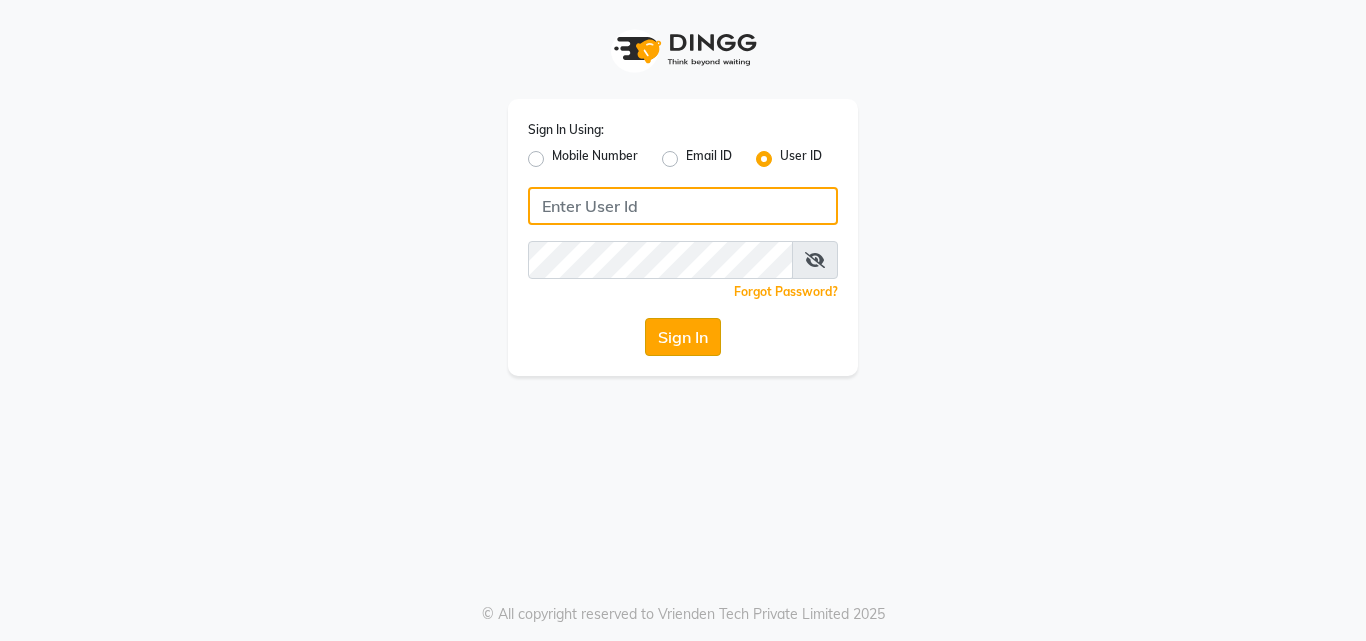 type on "artisanstudio" 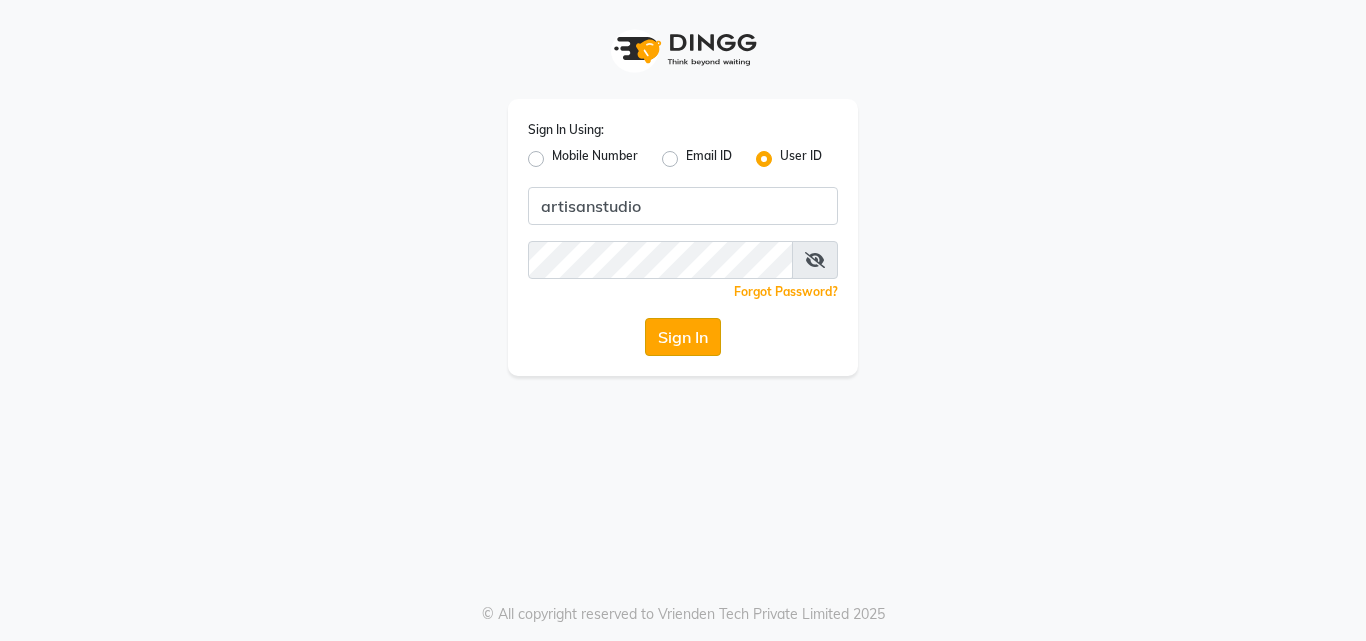 click on "Sign In" 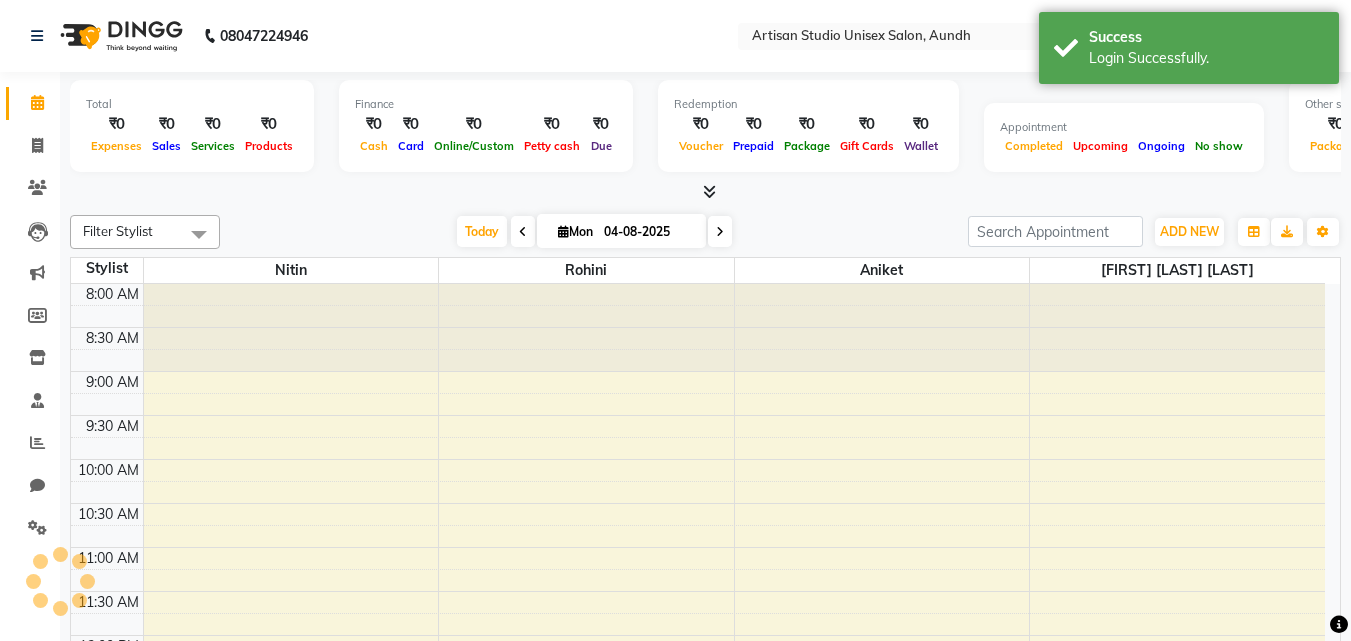 scroll, scrollTop: 0, scrollLeft: 0, axis: both 